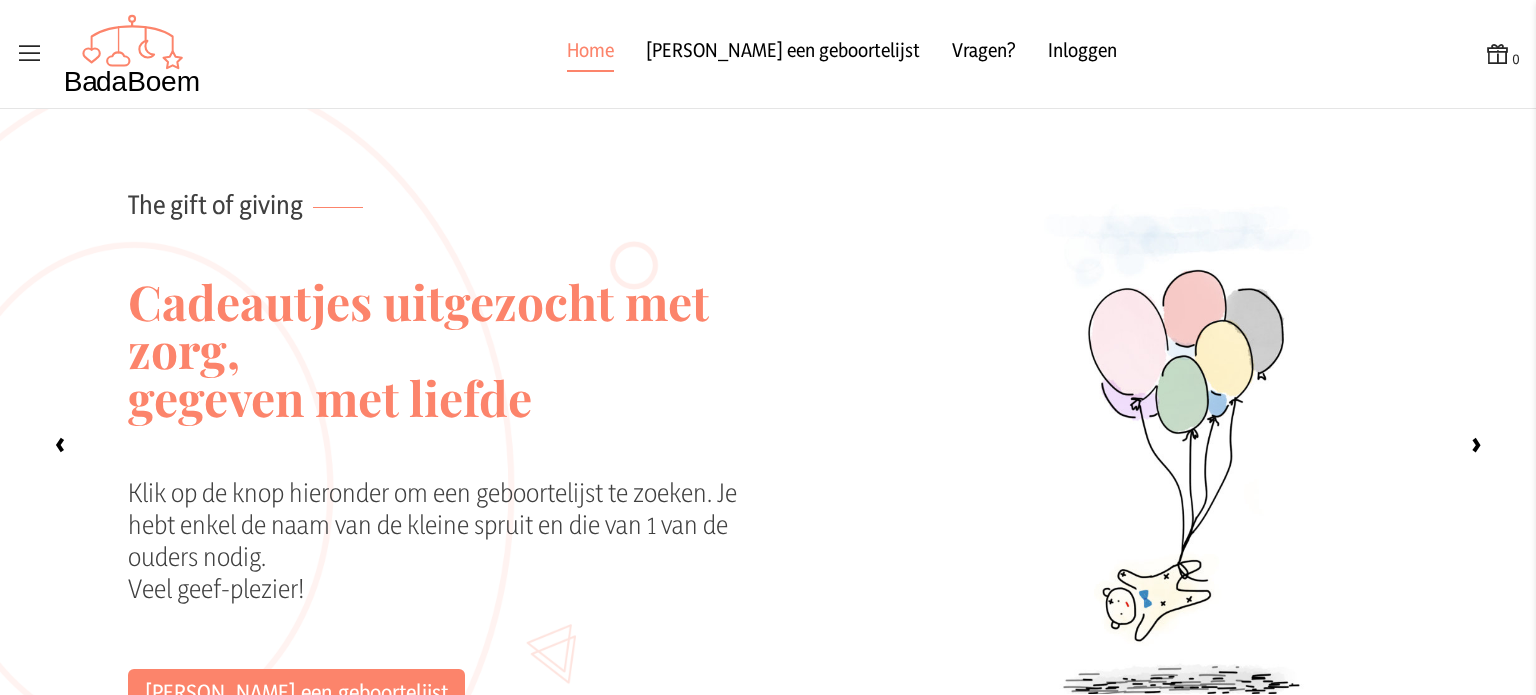 scroll, scrollTop: 0, scrollLeft: 0, axis: both 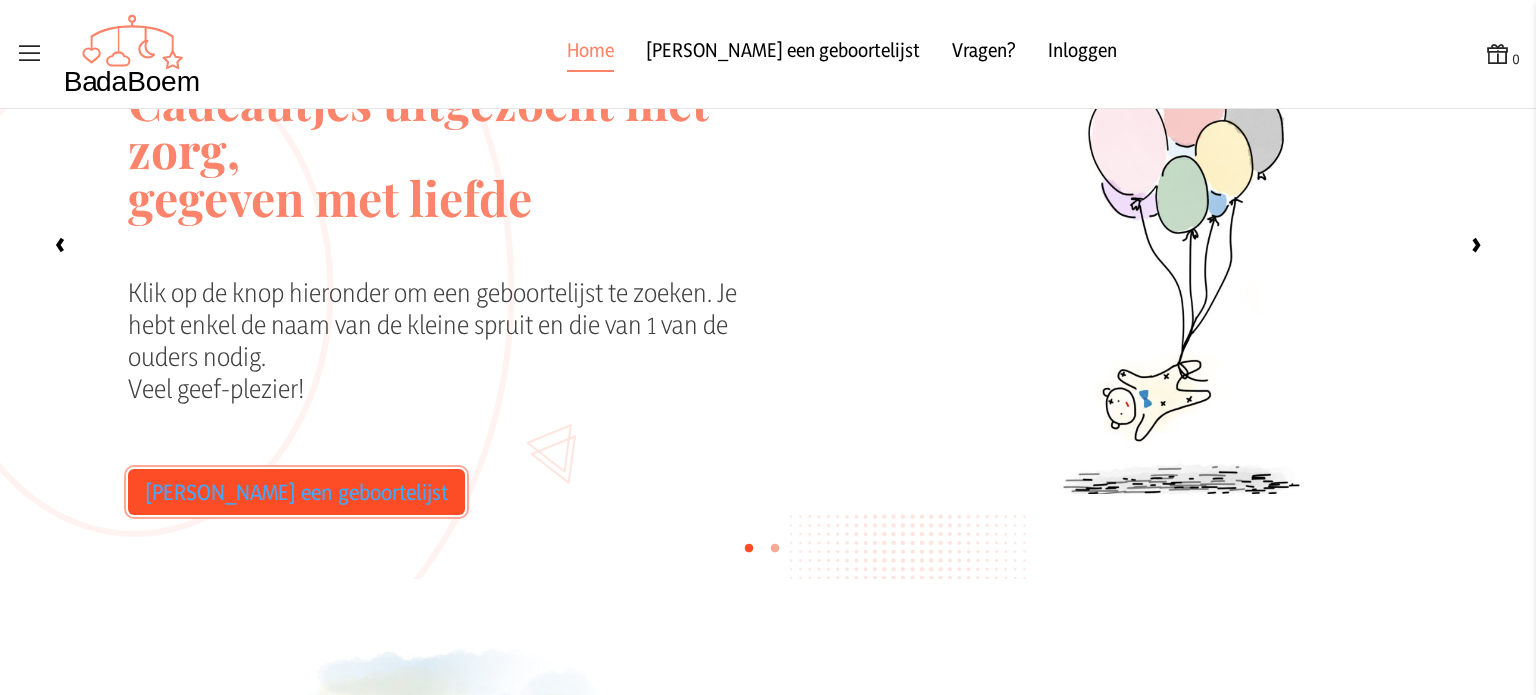 click on "[PERSON_NAME] een geboortelijst" 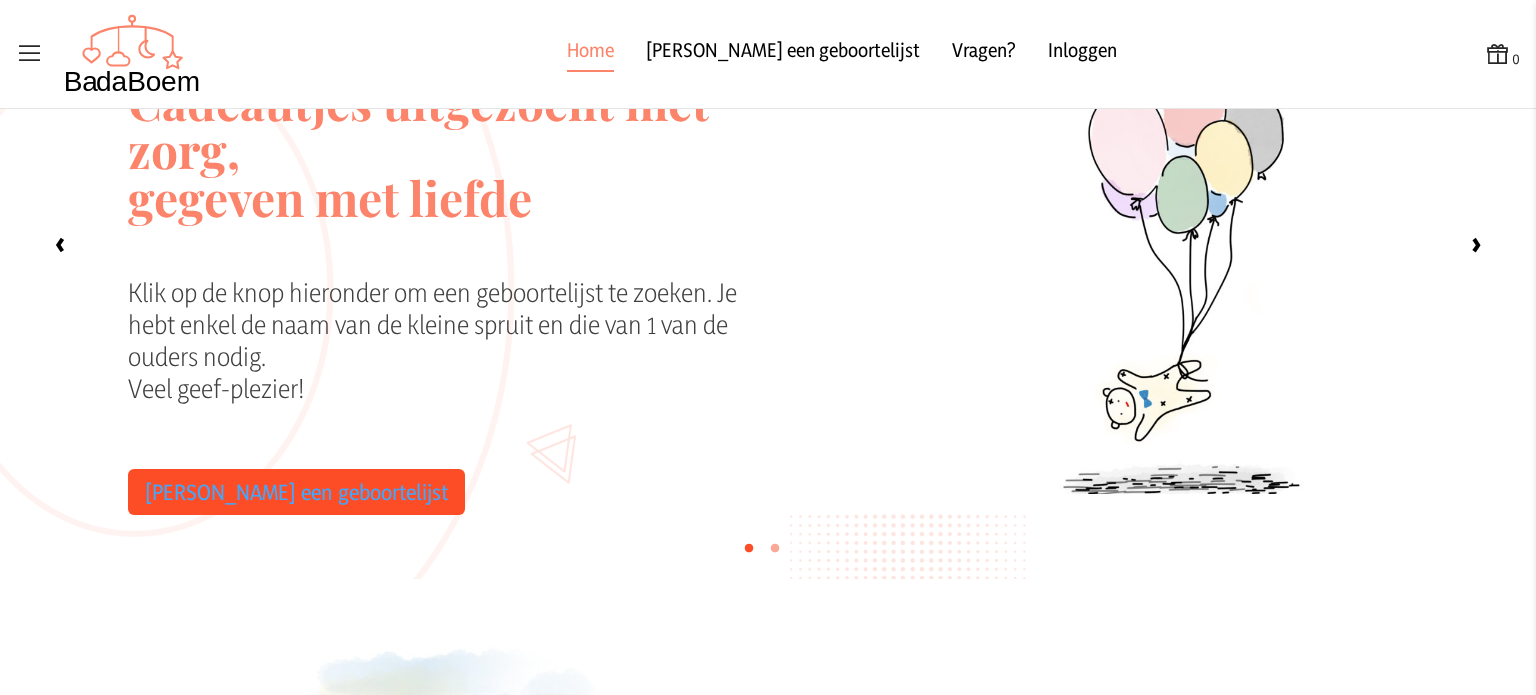 scroll, scrollTop: 0, scrollLeft: 0, axis: both 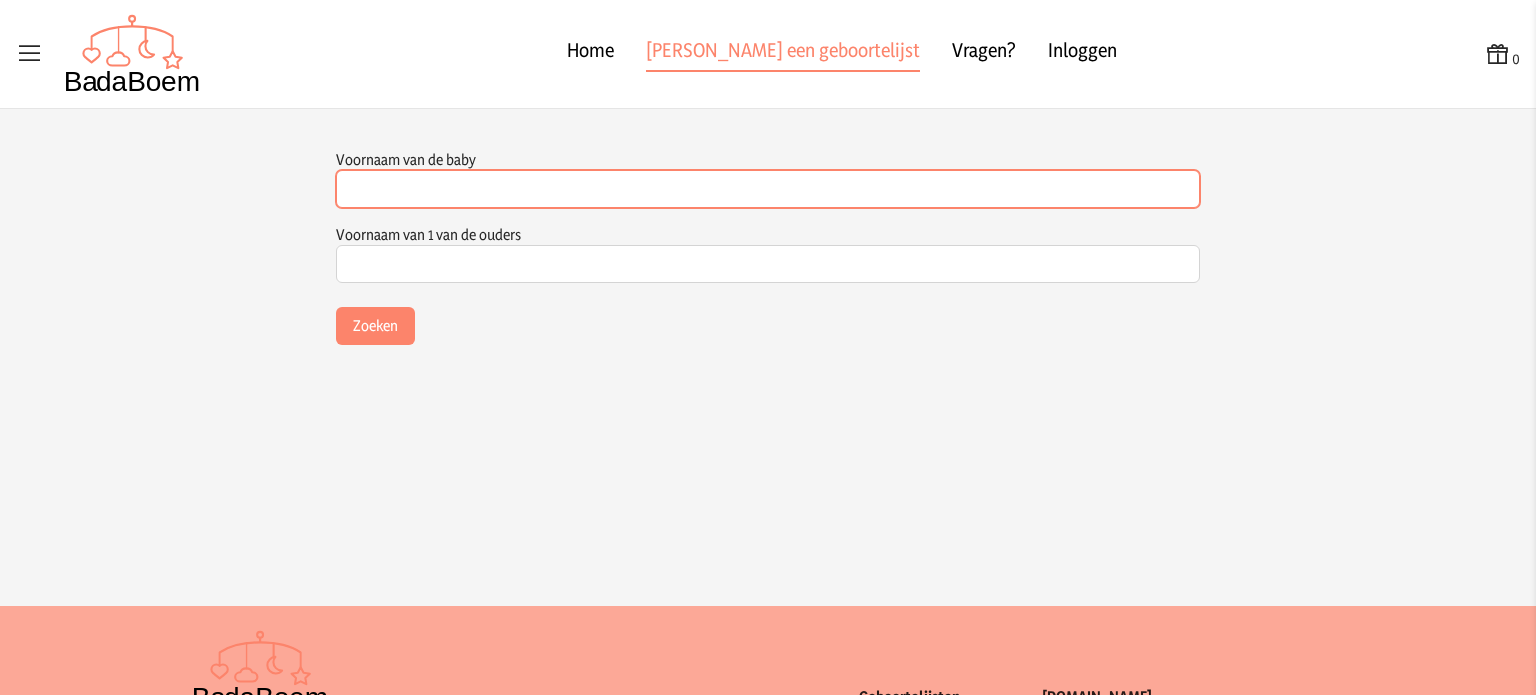 click on "Voornaam van de baby" at bounding box center [768, 189] 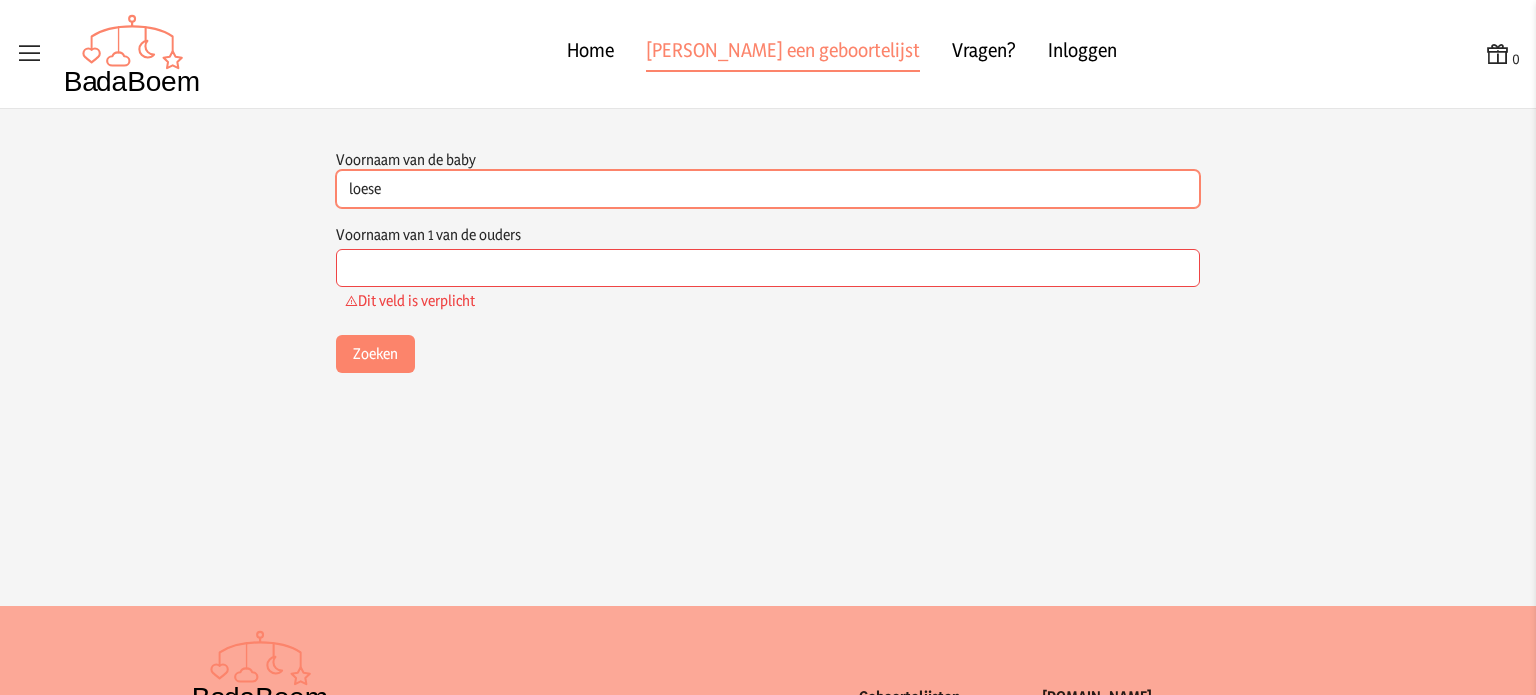 click on "loese" at bounding box center [768, 189] 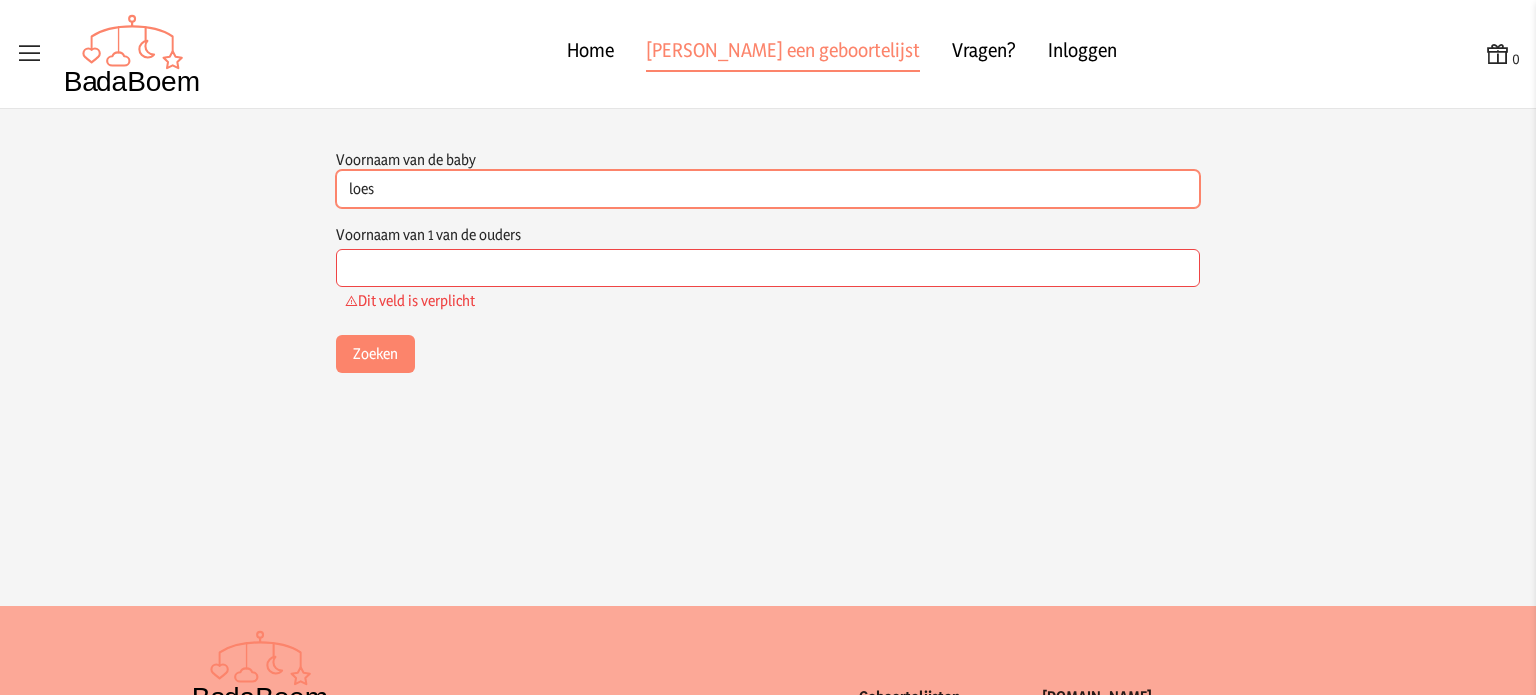 type on "loes" 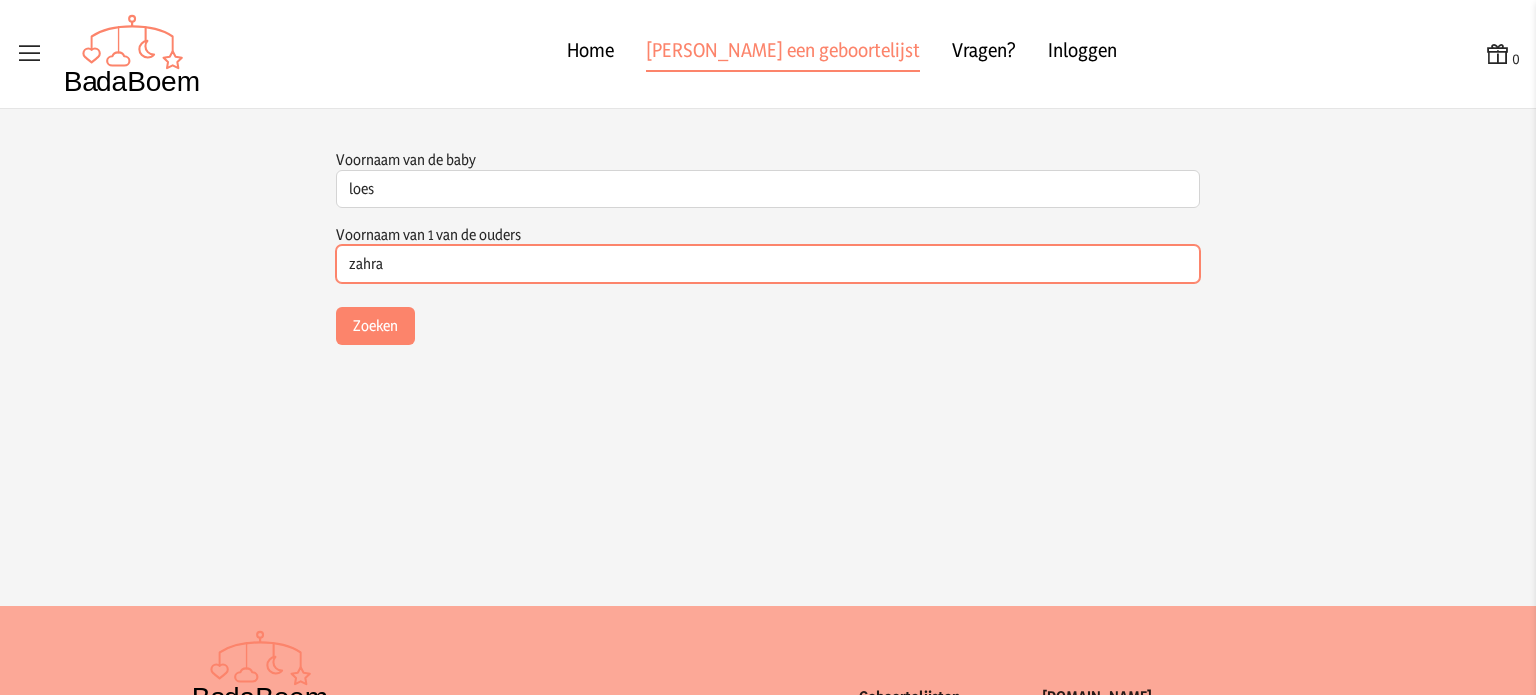 type on "zahra" 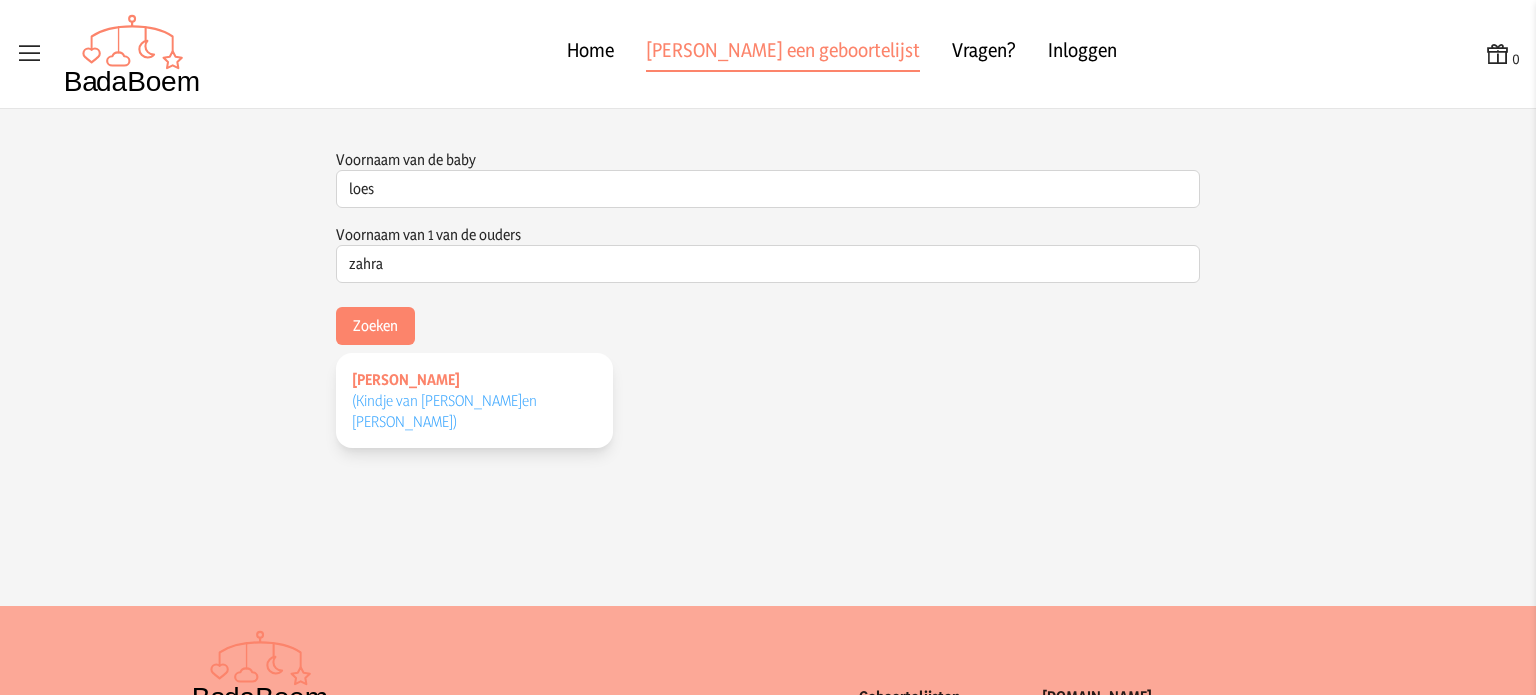 click on "(Kindje van [PERSON_NAME]   en [PERSON_NAME]   )" 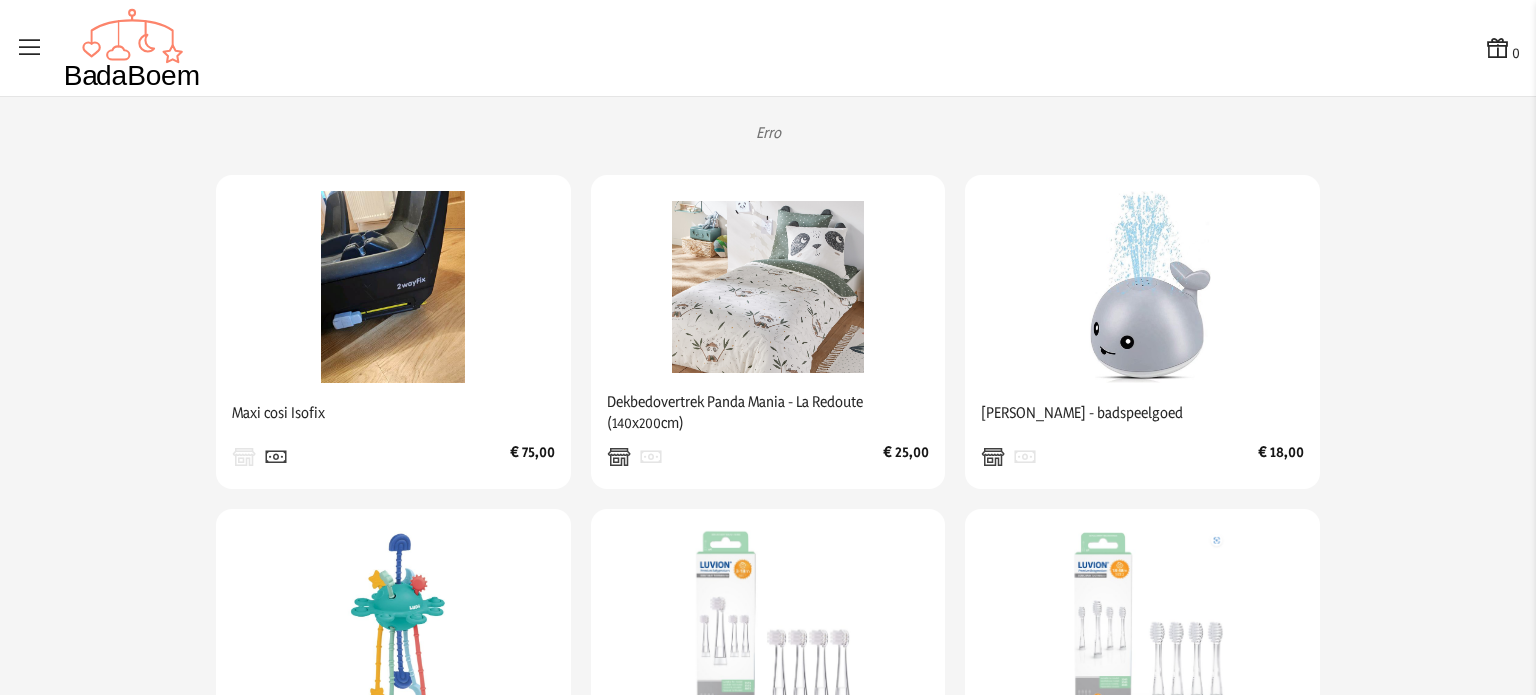 scroll, scrollTop: 621, scrollLeft: 0, axis: vertical 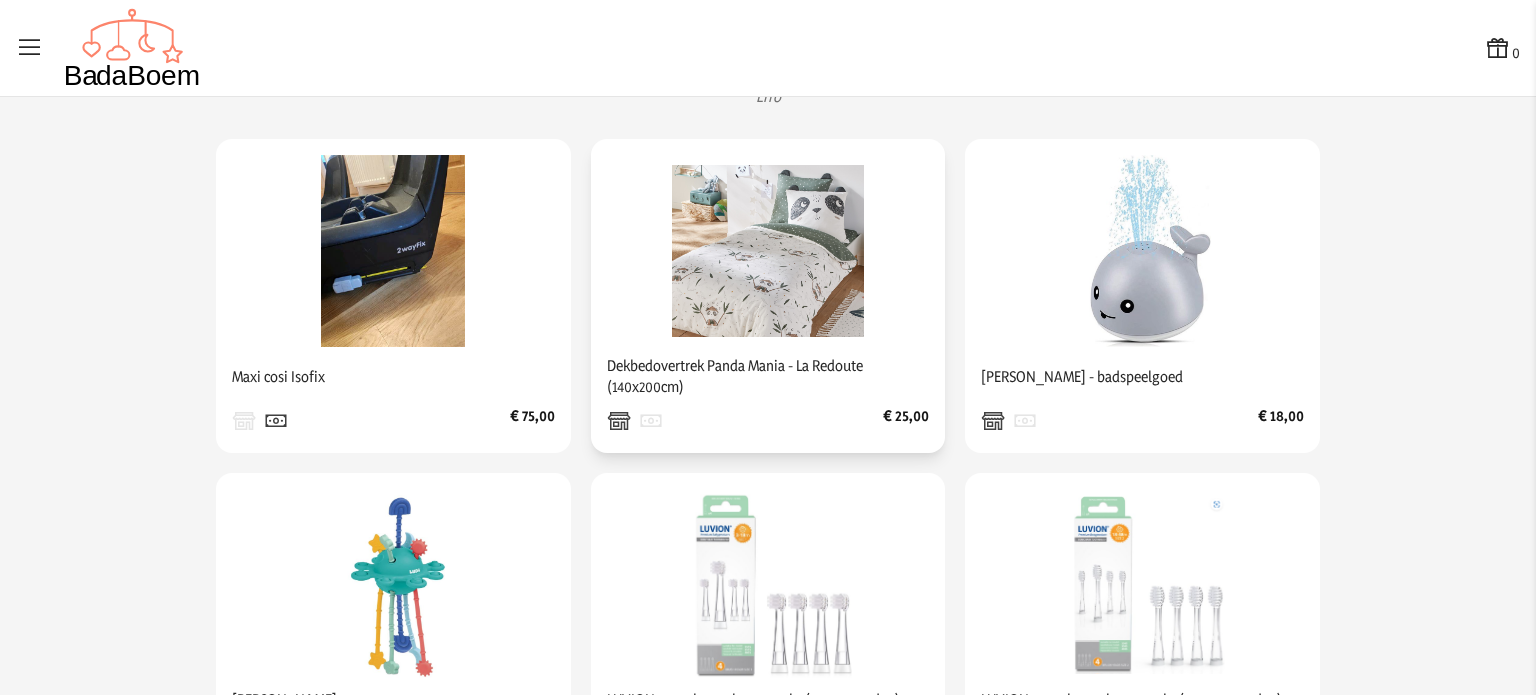 click 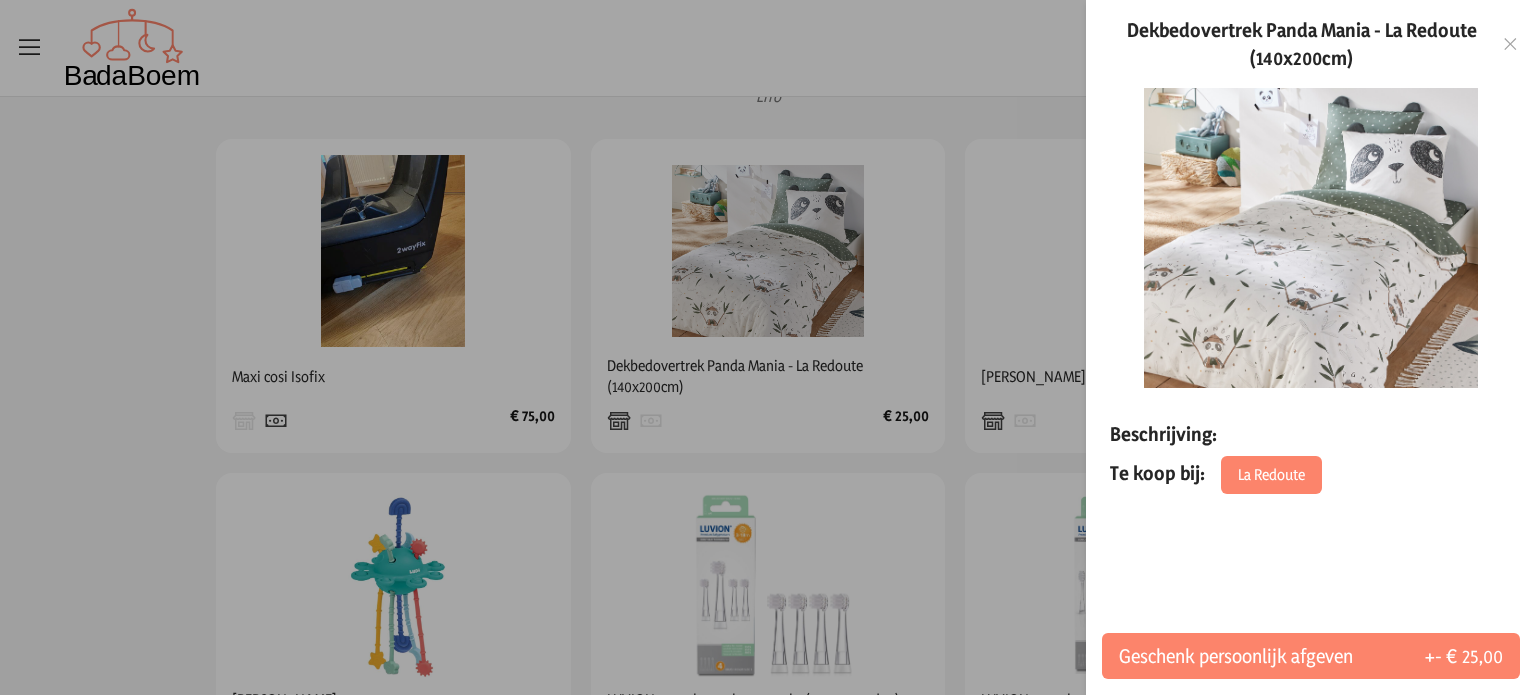 click at bounding box center (1510, 44) 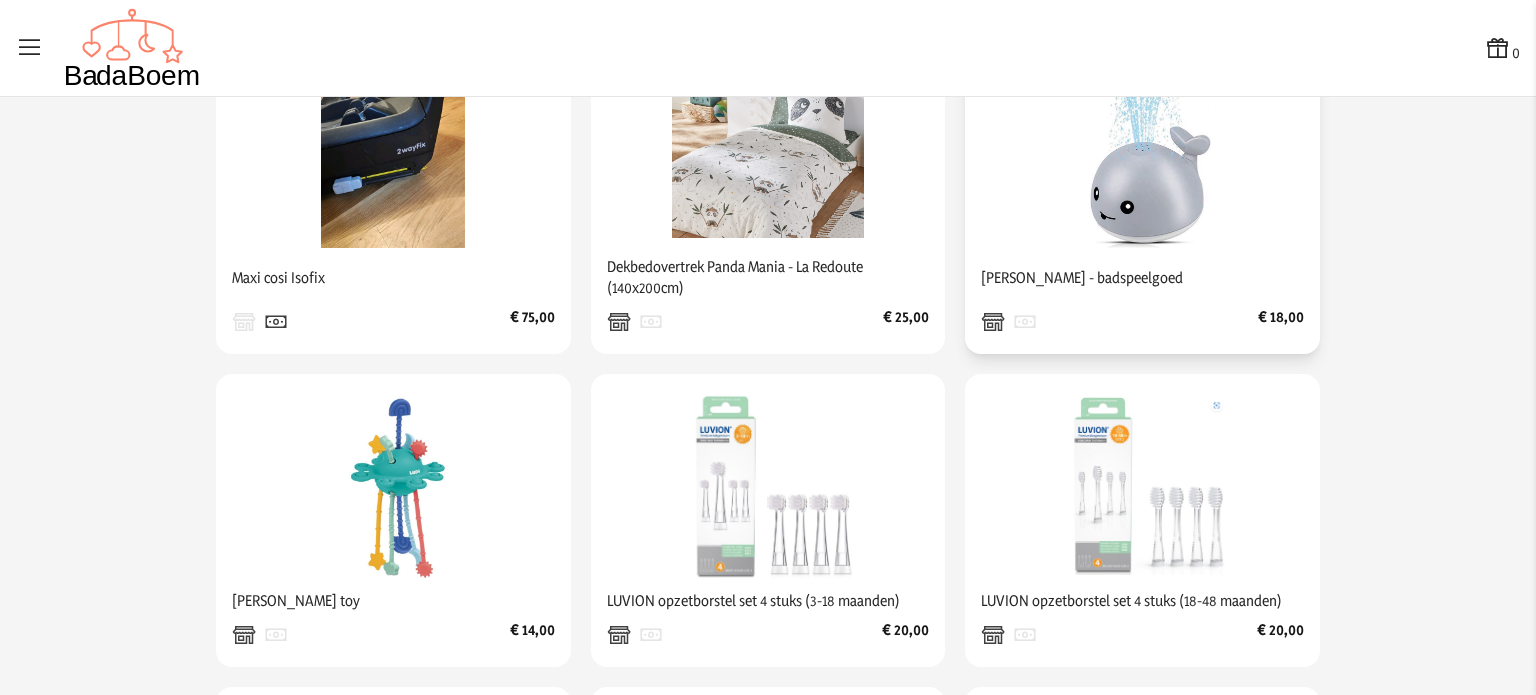scroll, scrollTop: 721, scrollLeft: 0, axis: vertical 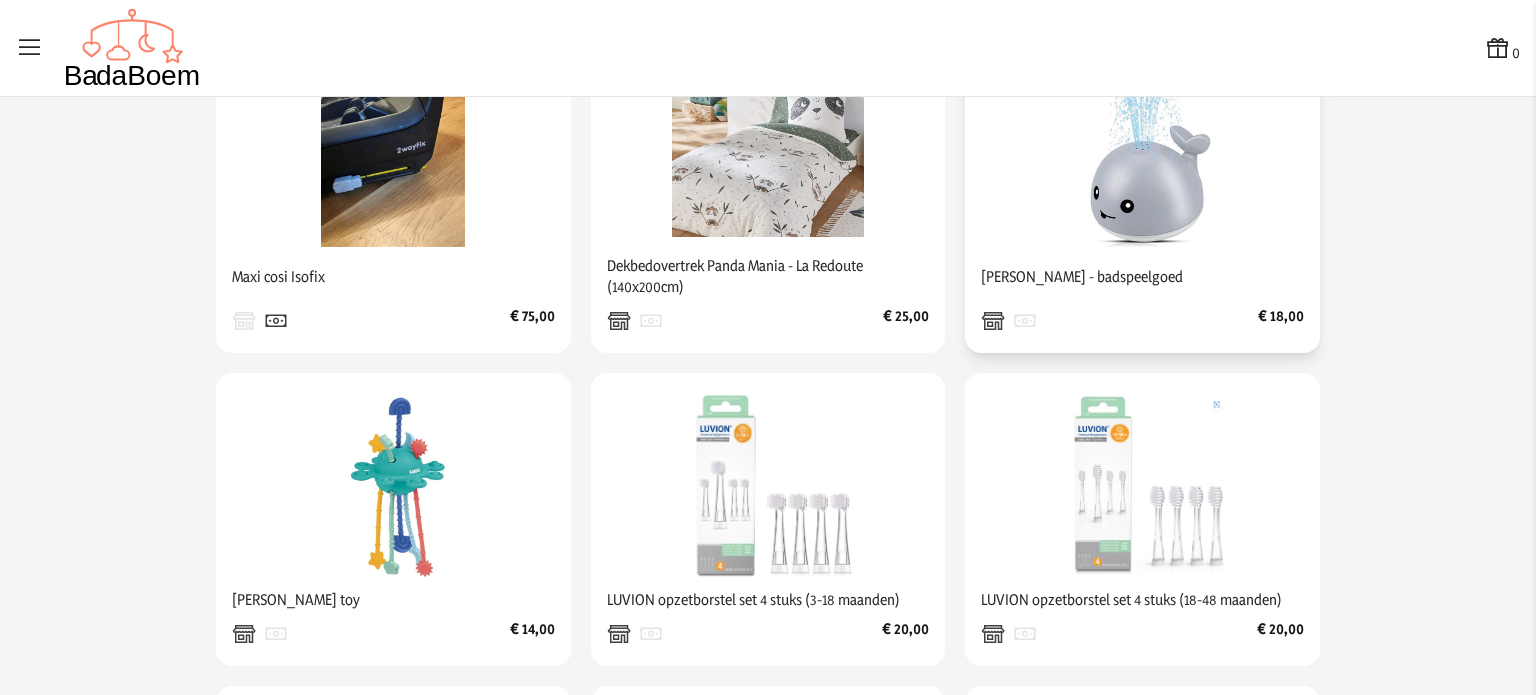 click 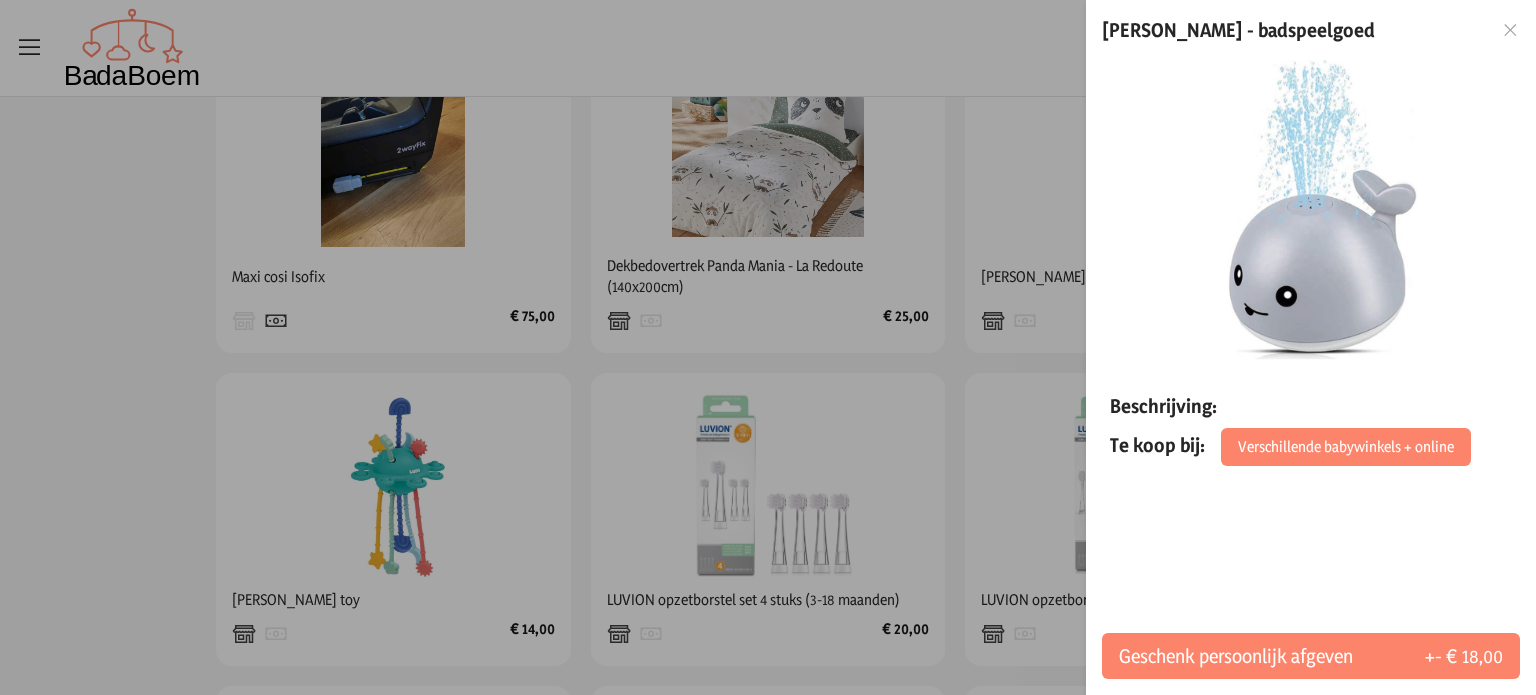 click at bounding box center (1510, 30) 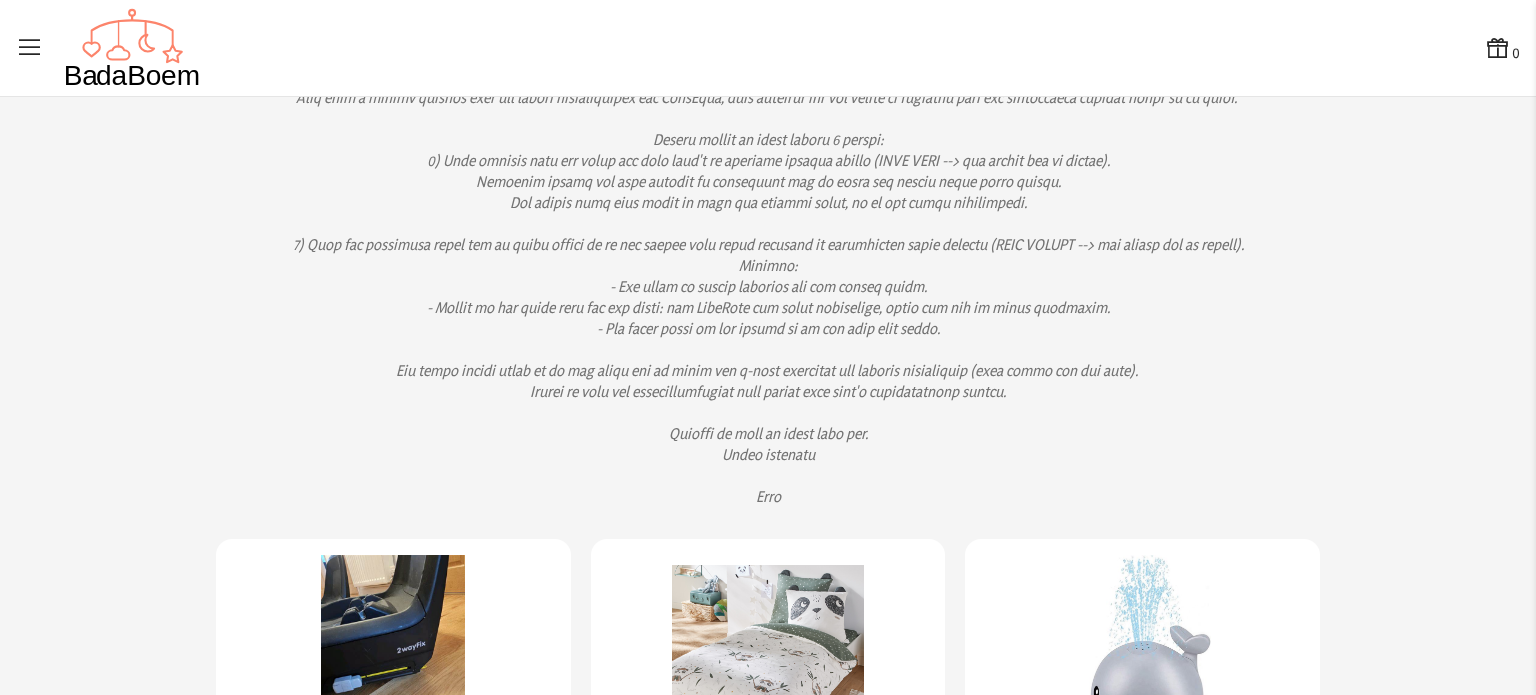 scroll, scrollTop: 0, scrollLeft: 0, axis: both 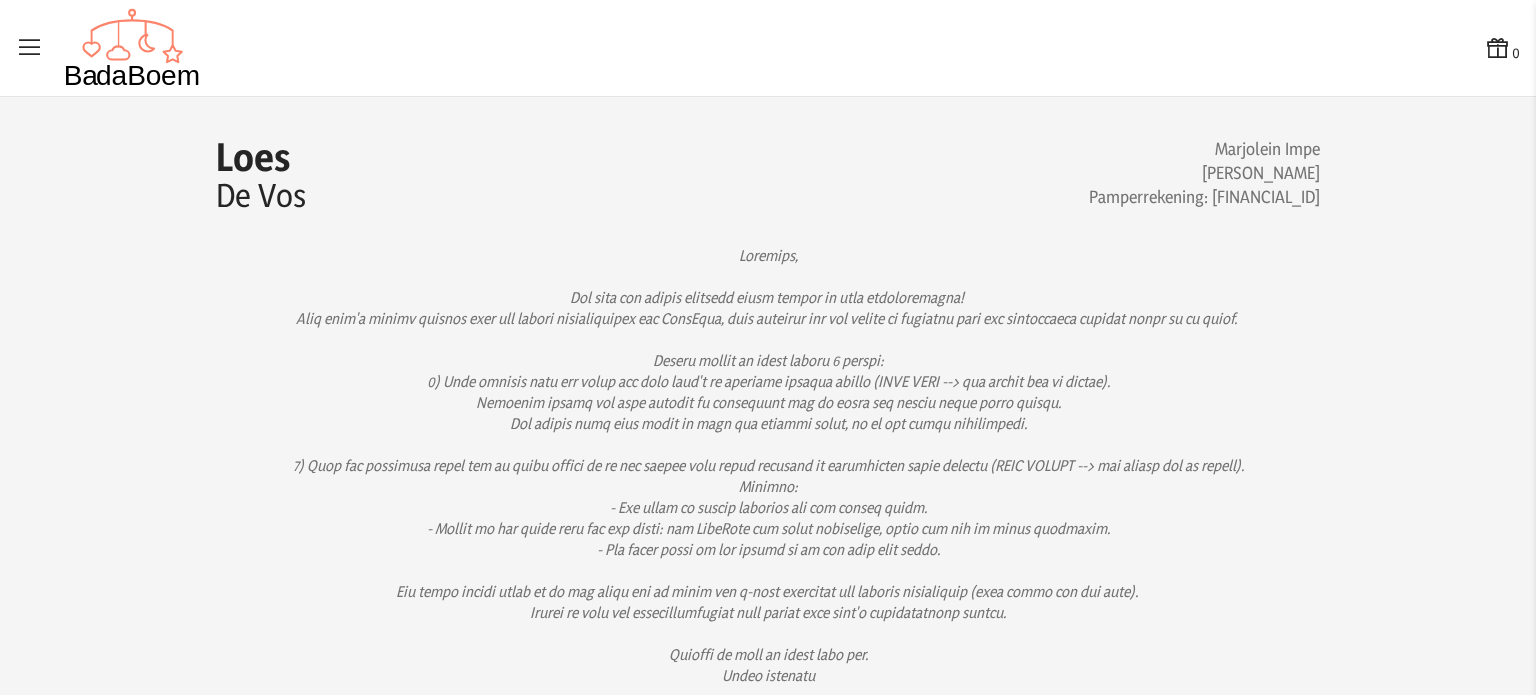 click at bounding box center (30, 48) 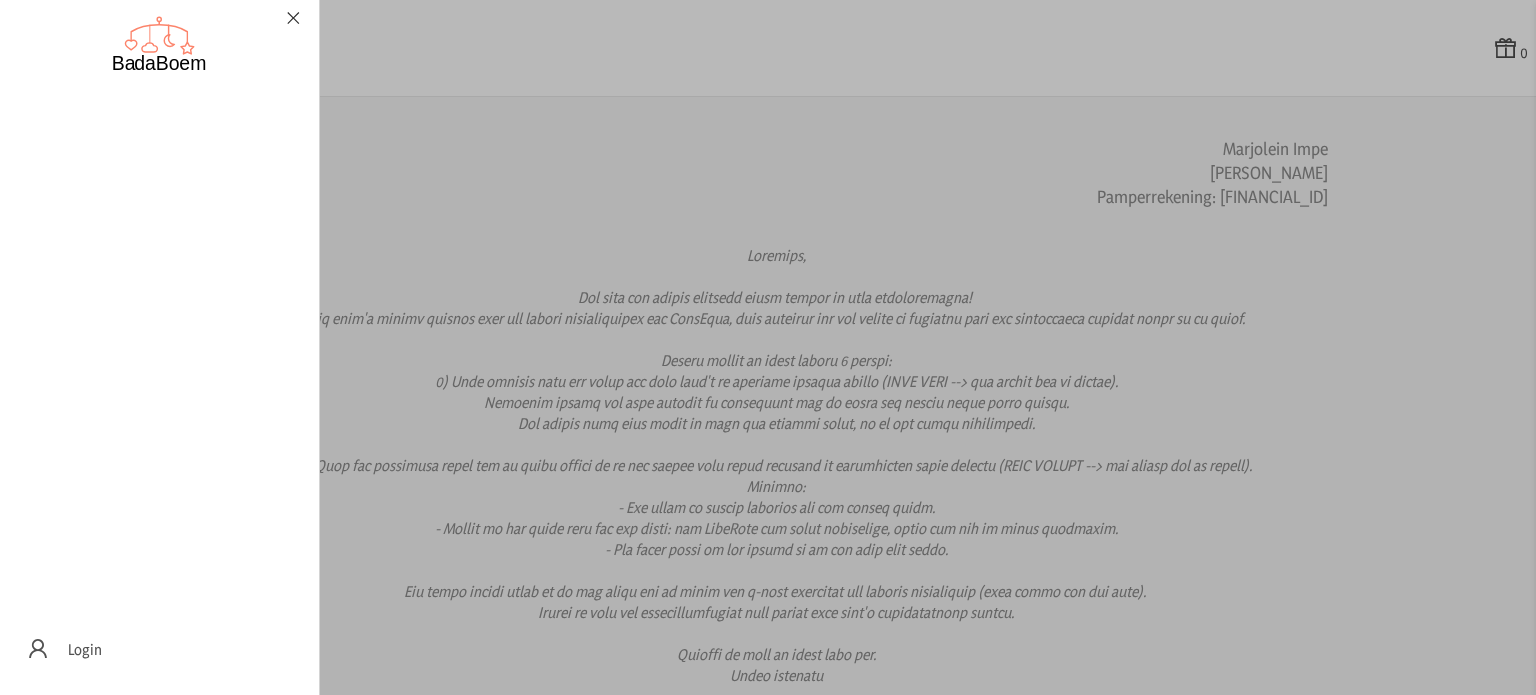 click at bounding box center [768, 347] 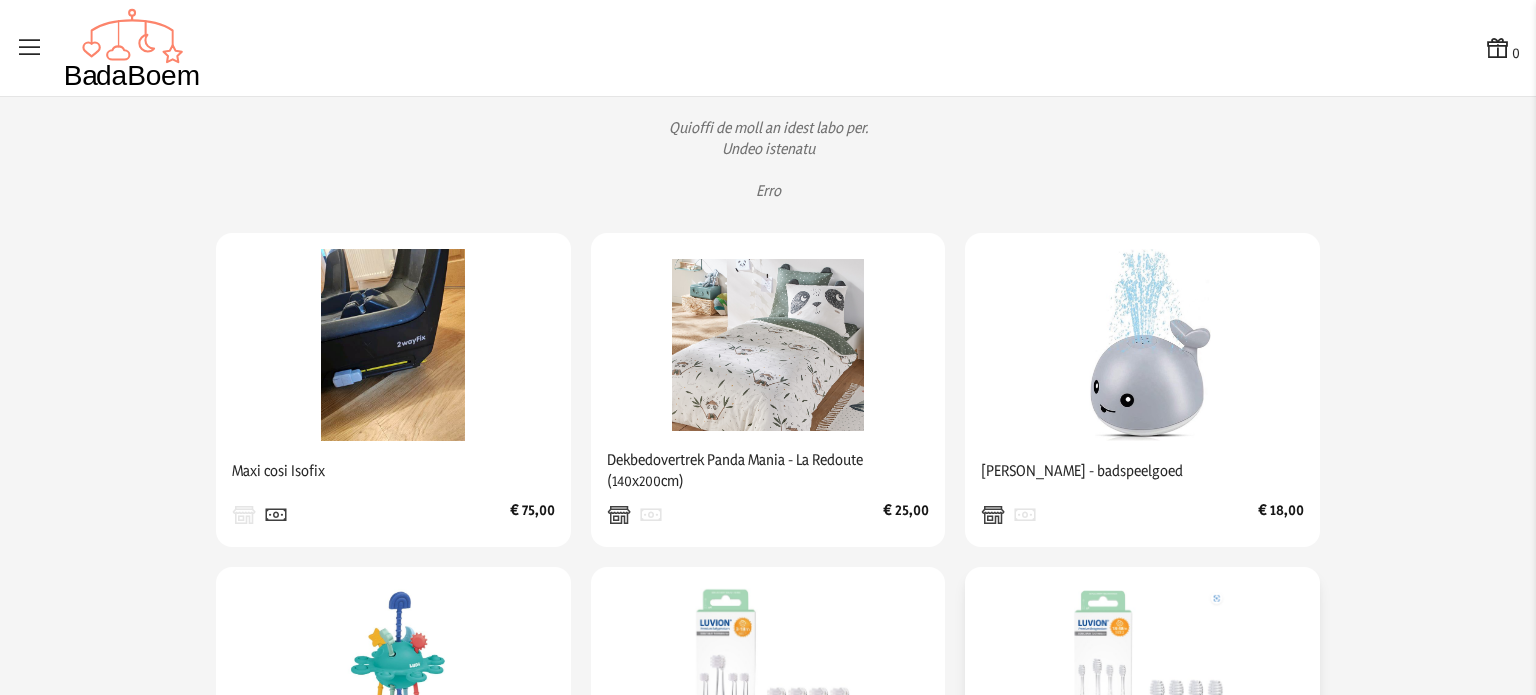 scroll, scrollTop: 521, scrollLeft: 0, axis: vertical 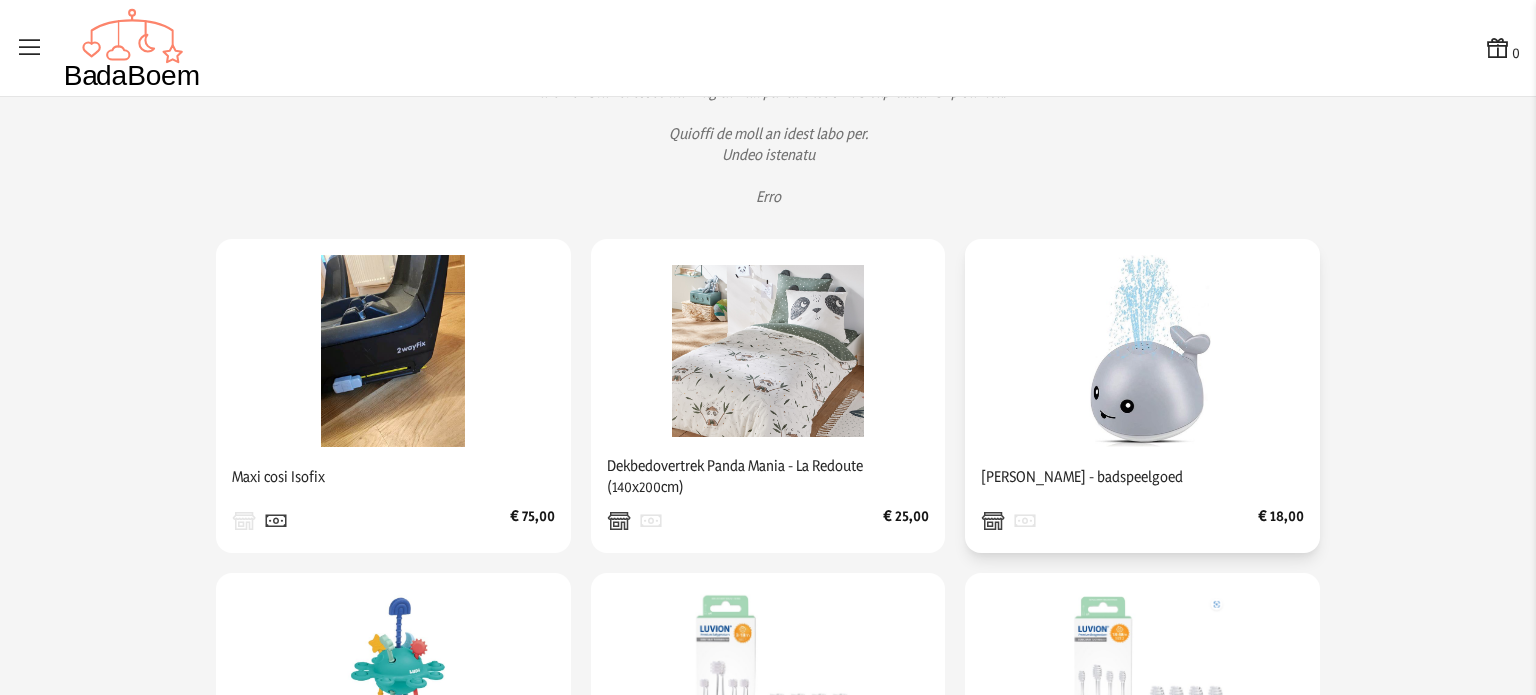 click 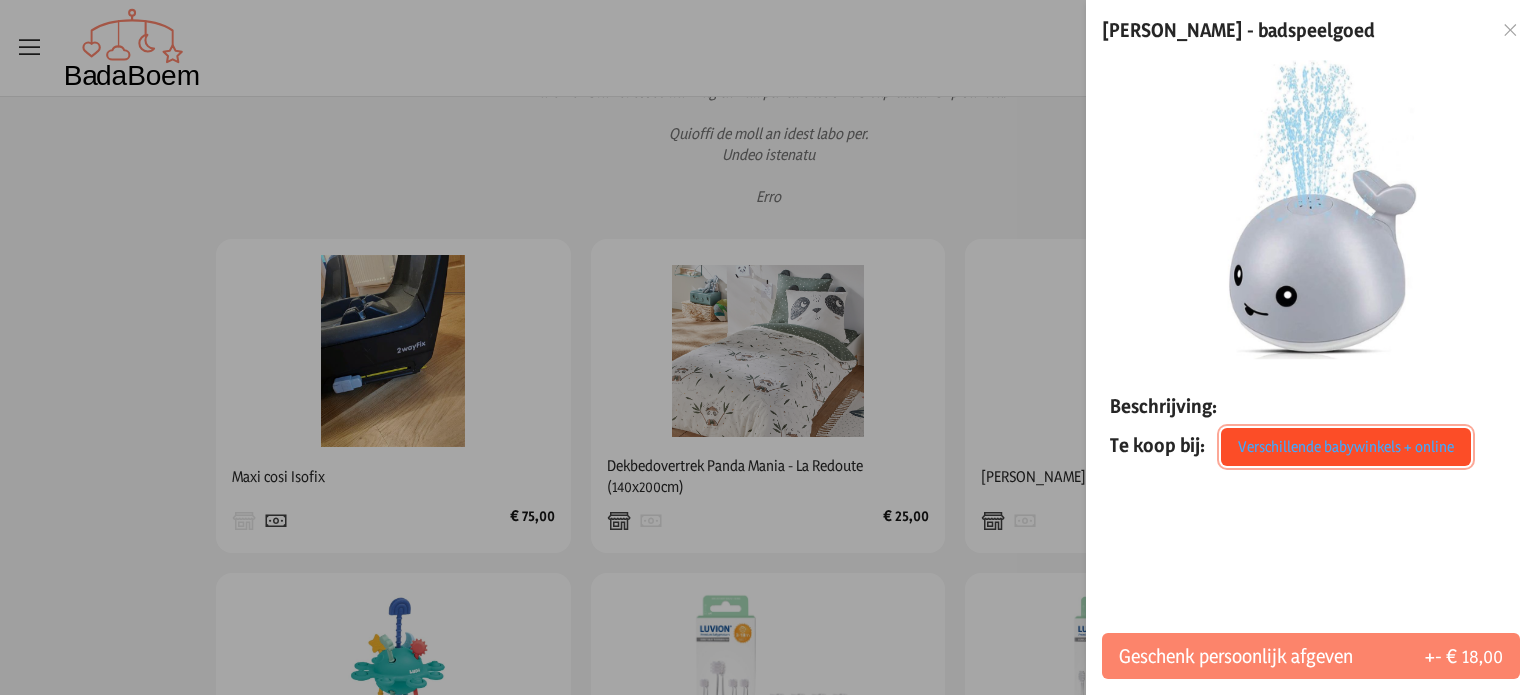 click on "Verschillende babywinkels + online" at bounding box center [1346, 447] 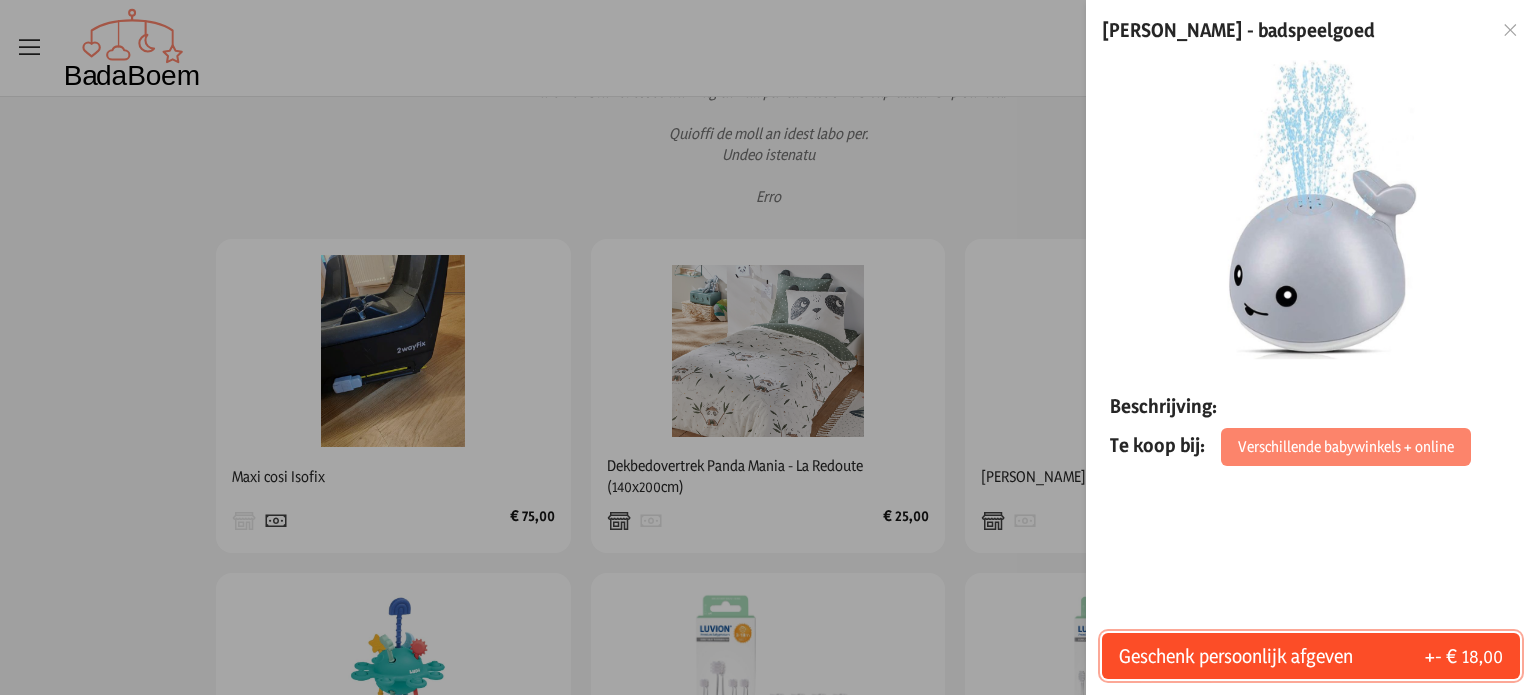 click on "Geschenk persoonlijk afgeven" at bounding box center (1236, 656) 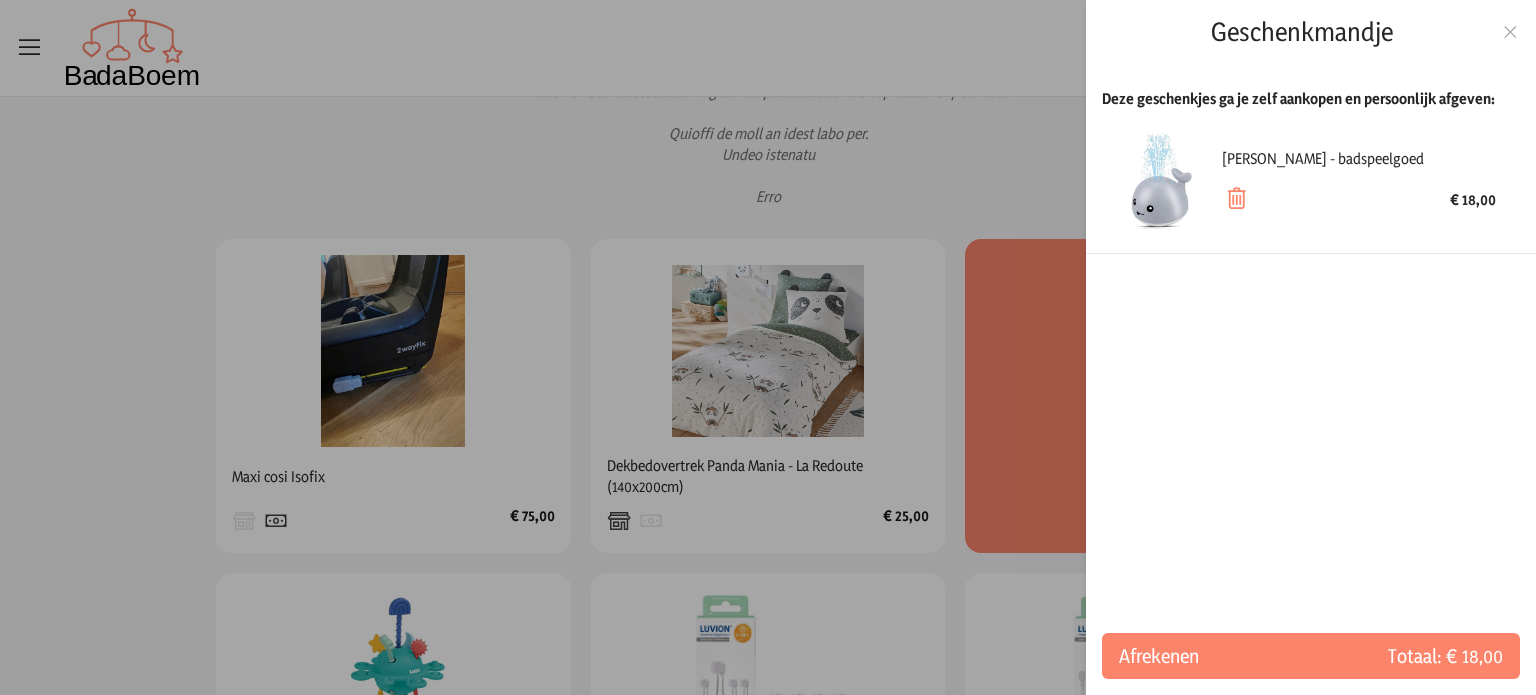 click at bounding box center [1510, 32] 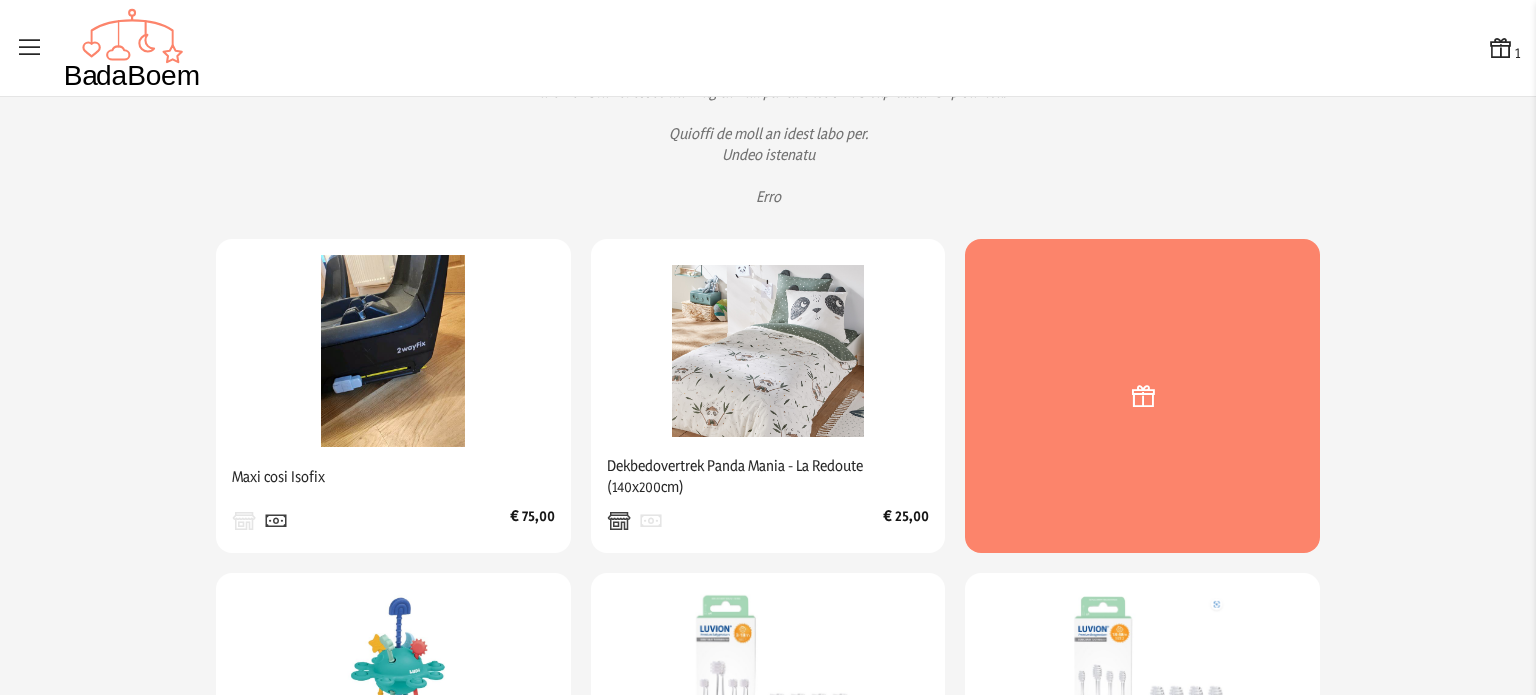 click 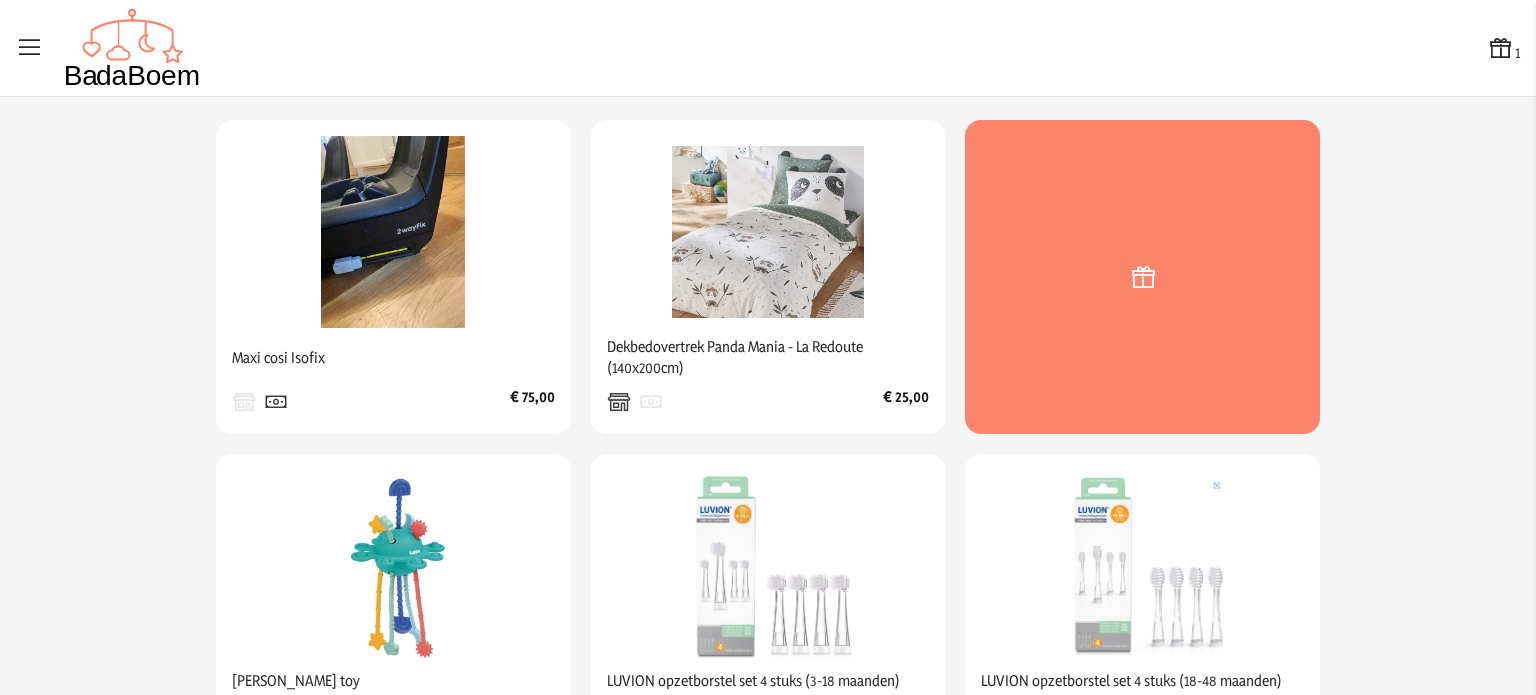scroll, scrollTop: 621, scrollLeft: 0, axis: vertical 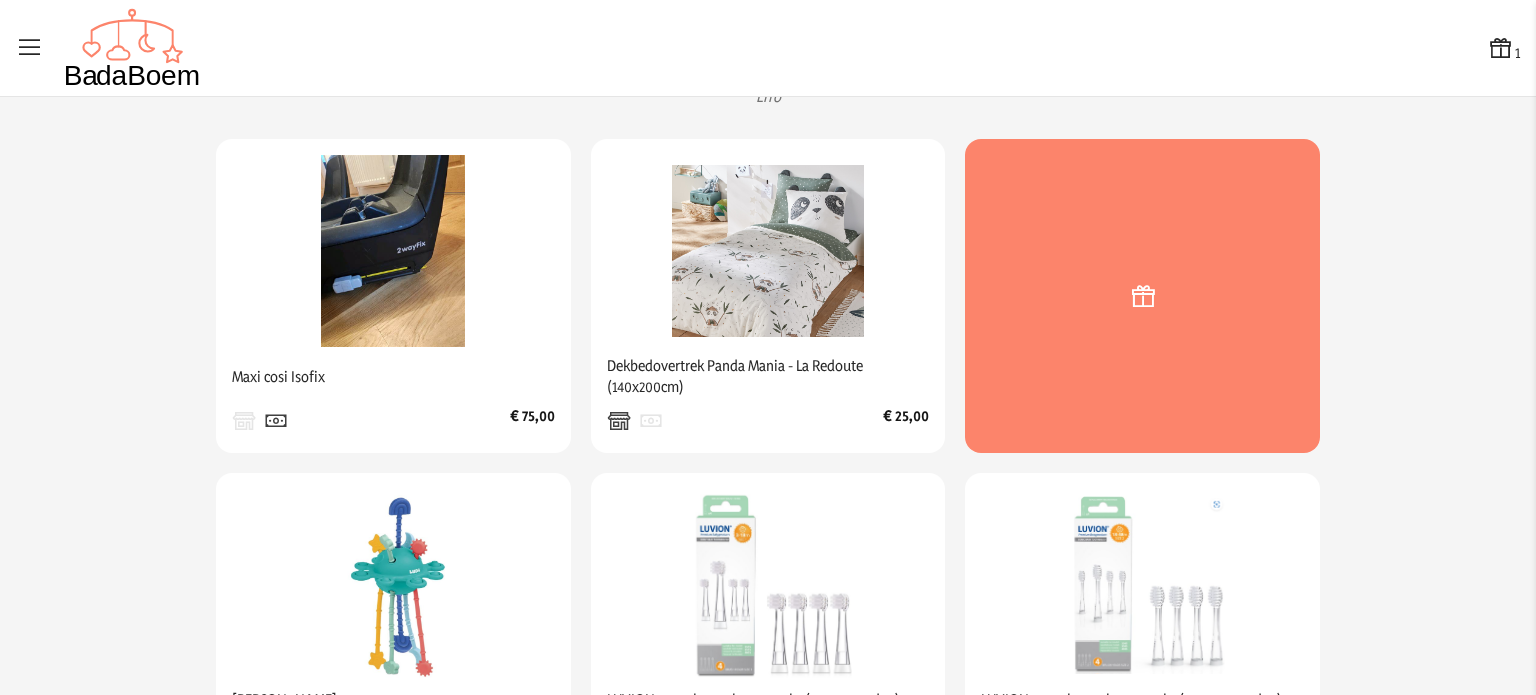 click at bounding box center (1501, 48) 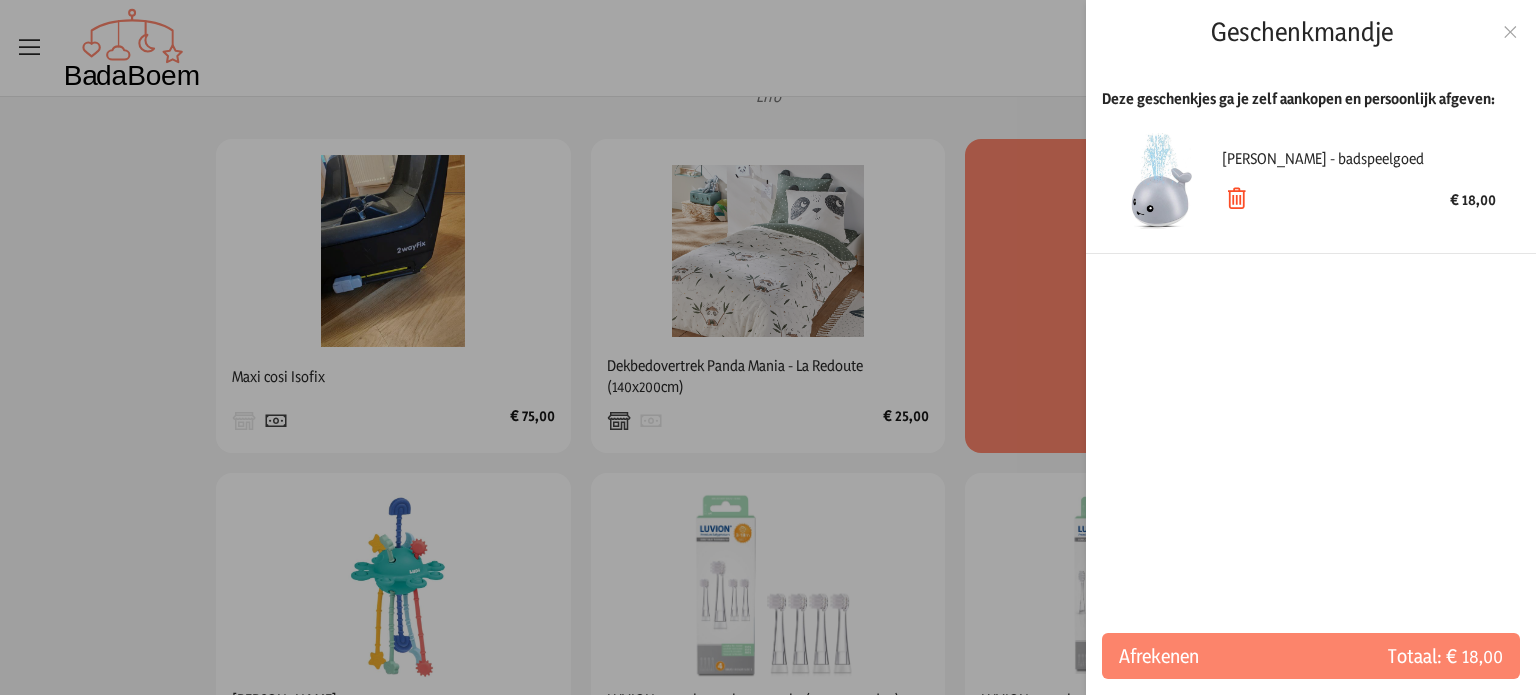 click at bounding box center (1236, 199) 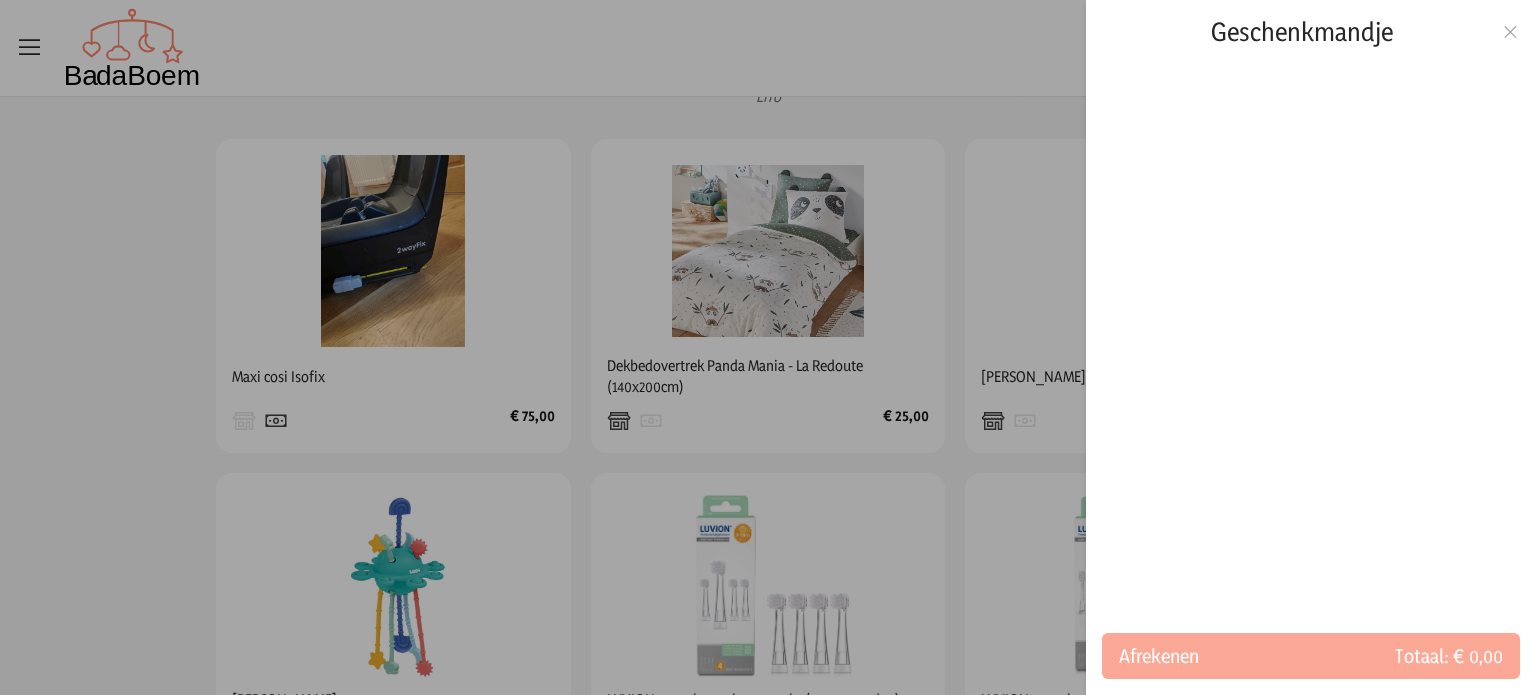 click at bounding box center [1510, 32] 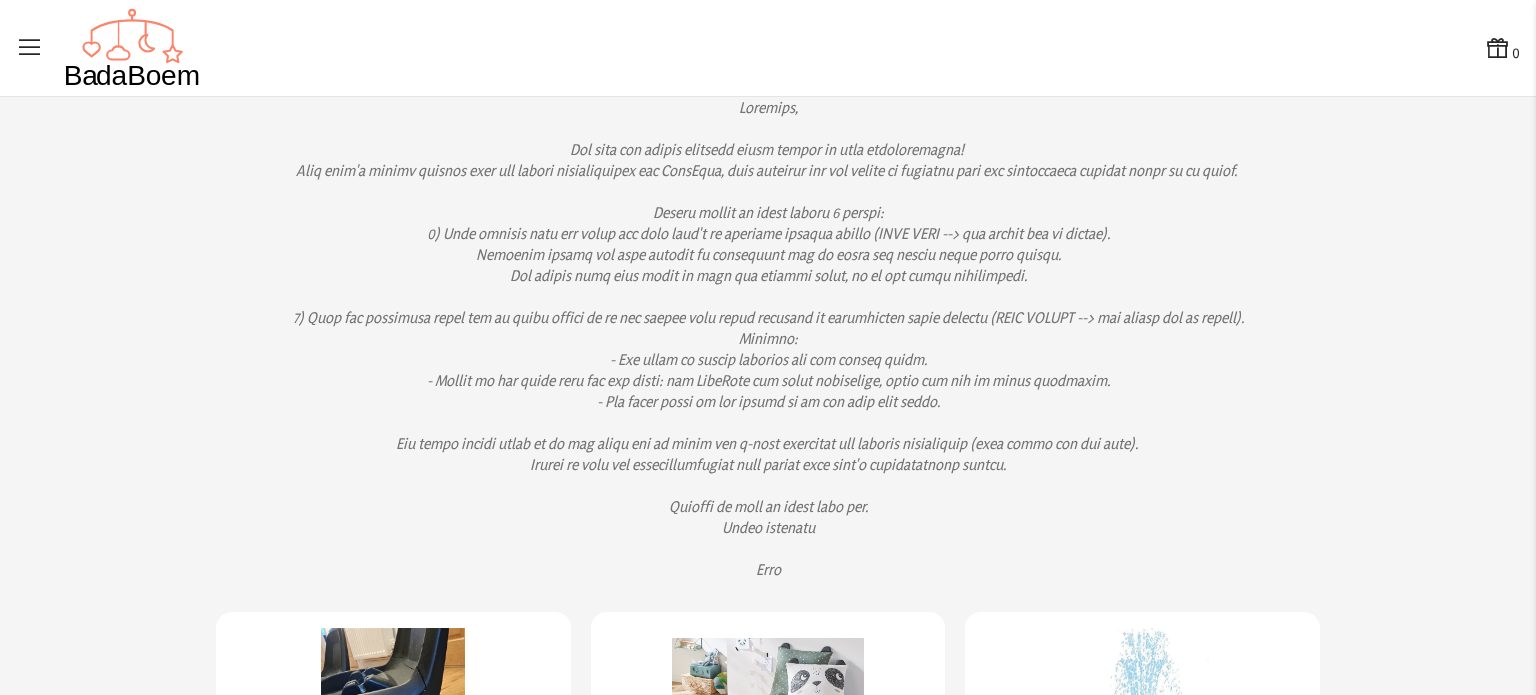 scroll, scrollTop: 0, scrollLeft: 0, axis: both 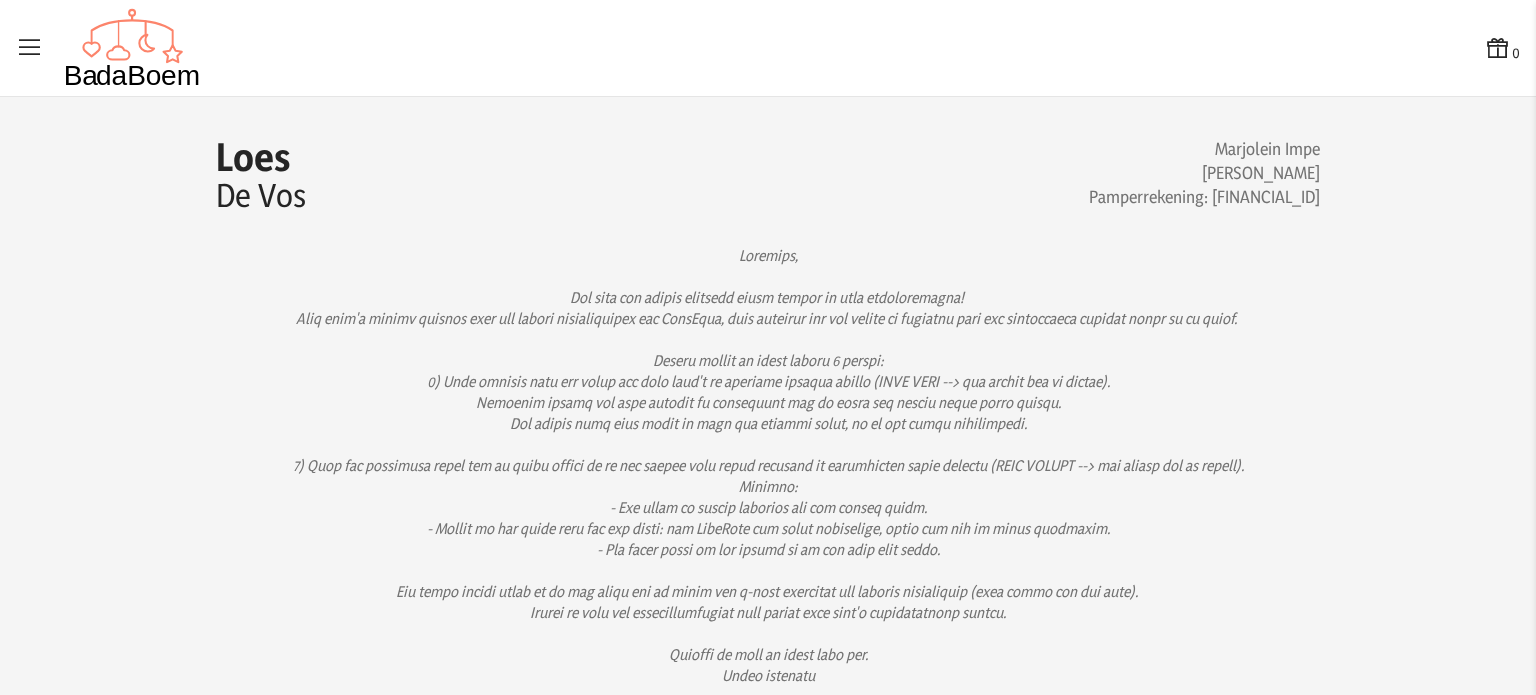 drag, startPoint x: 1171, startPoint y: 191, endPoint x: 1437, endPoint y: 196, distance: 266.047 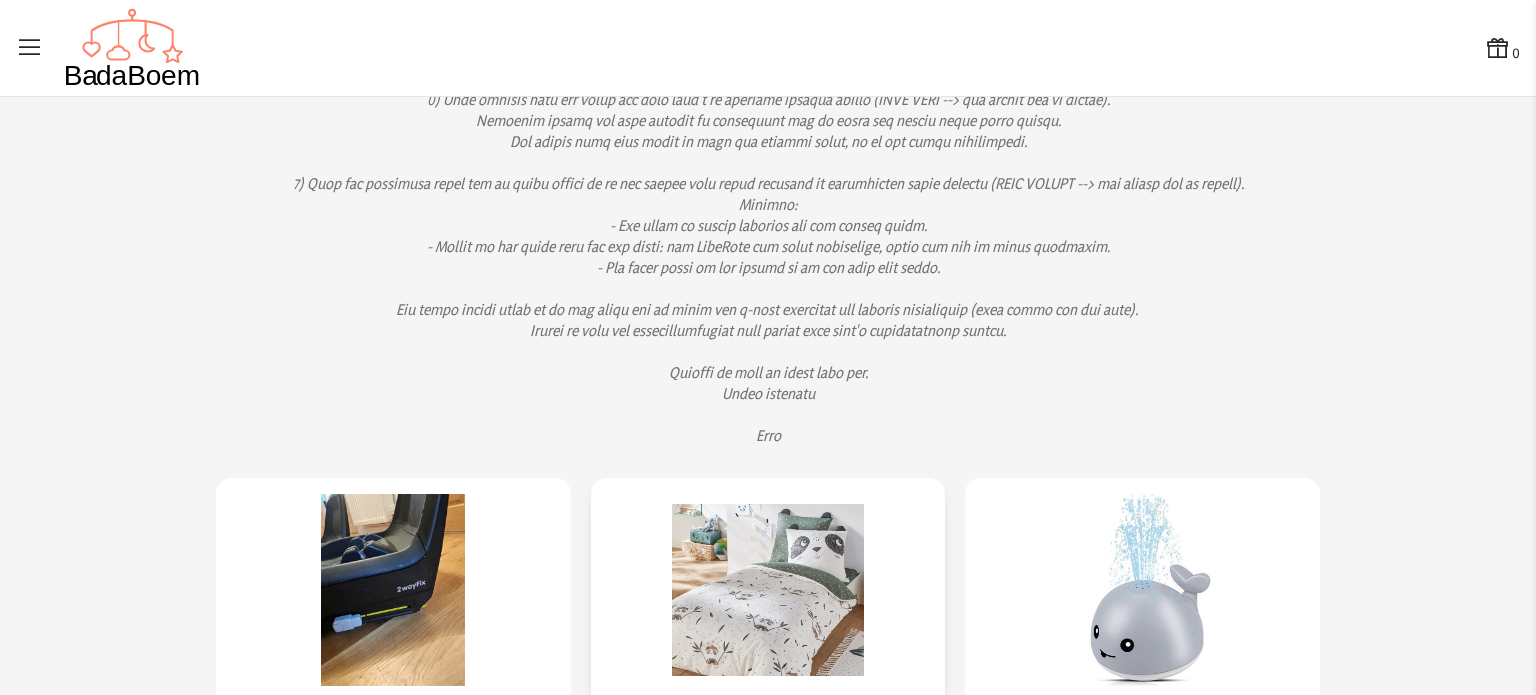 scroll, scrollTop: 500, scrollLeft: 0, axis: vertical 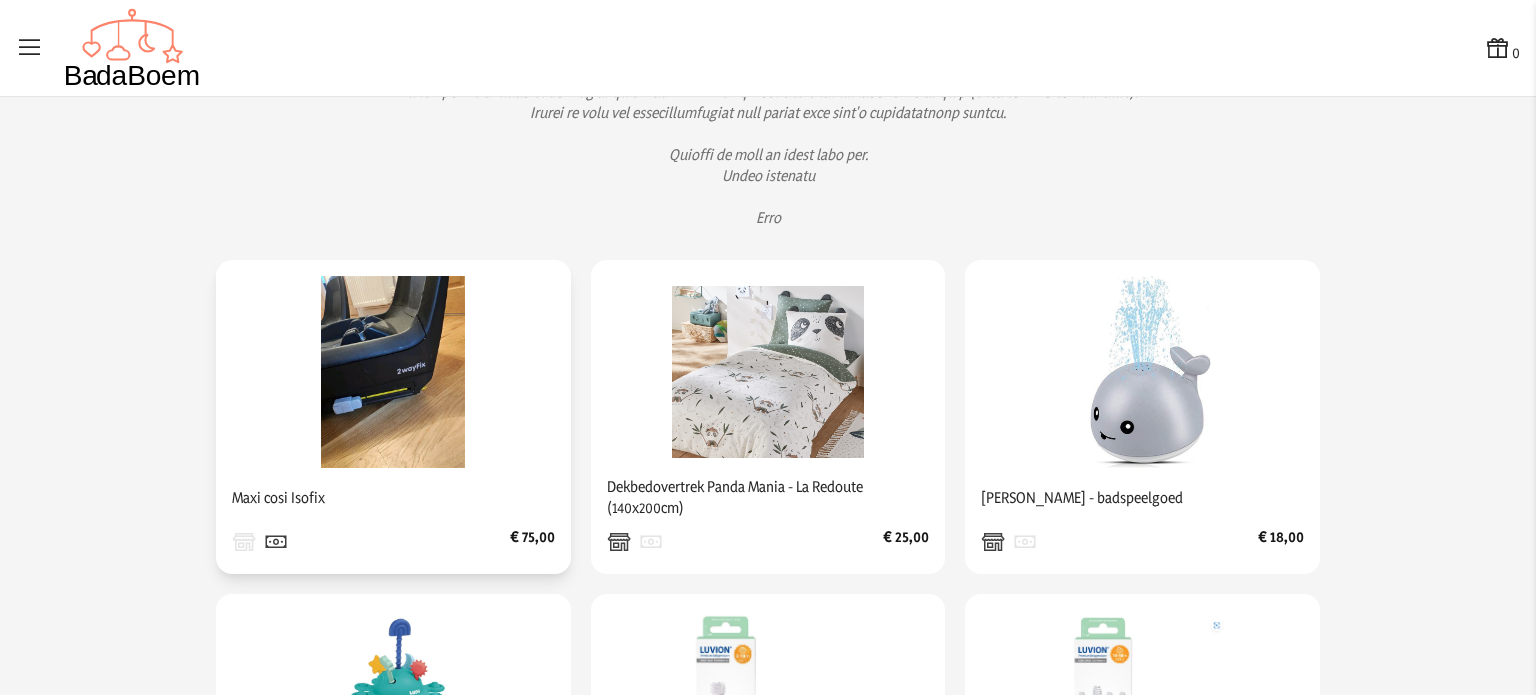 click 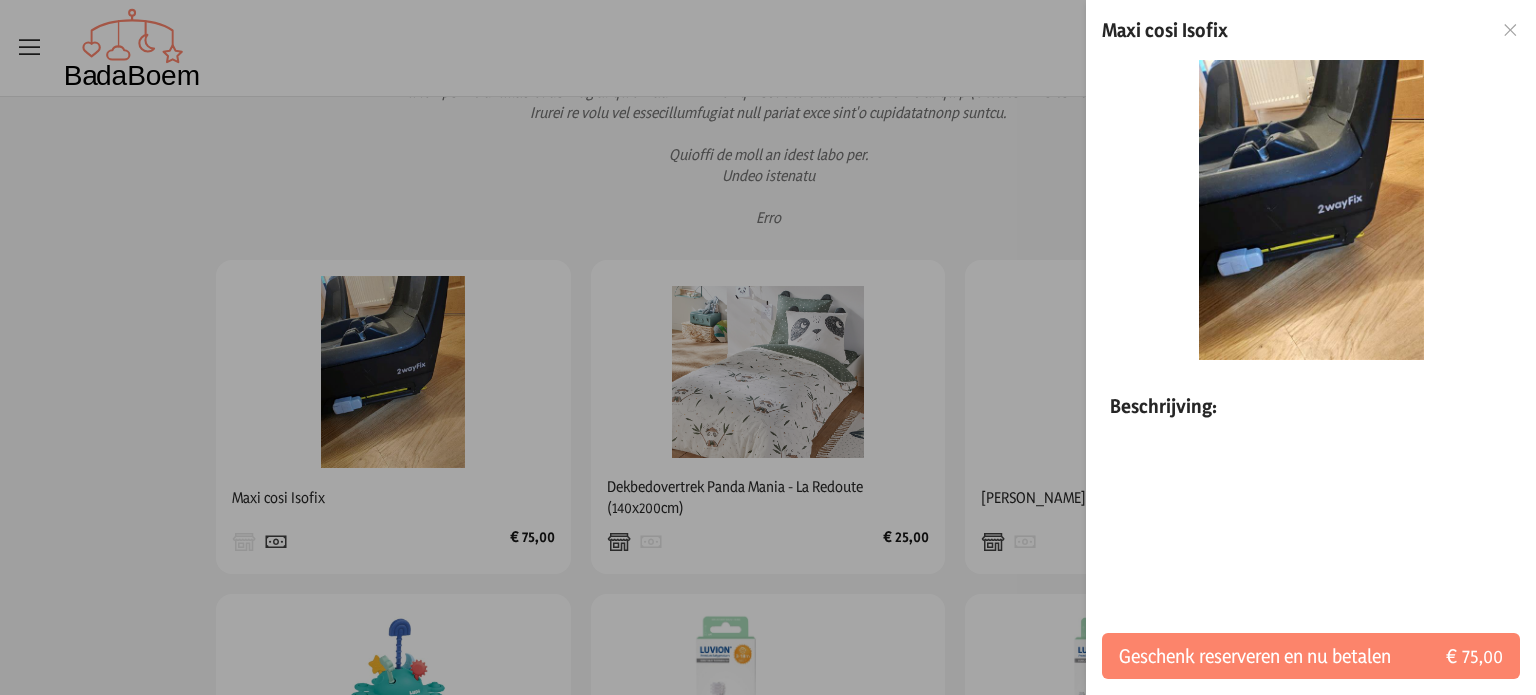 click at bounding box center (1510, 30) 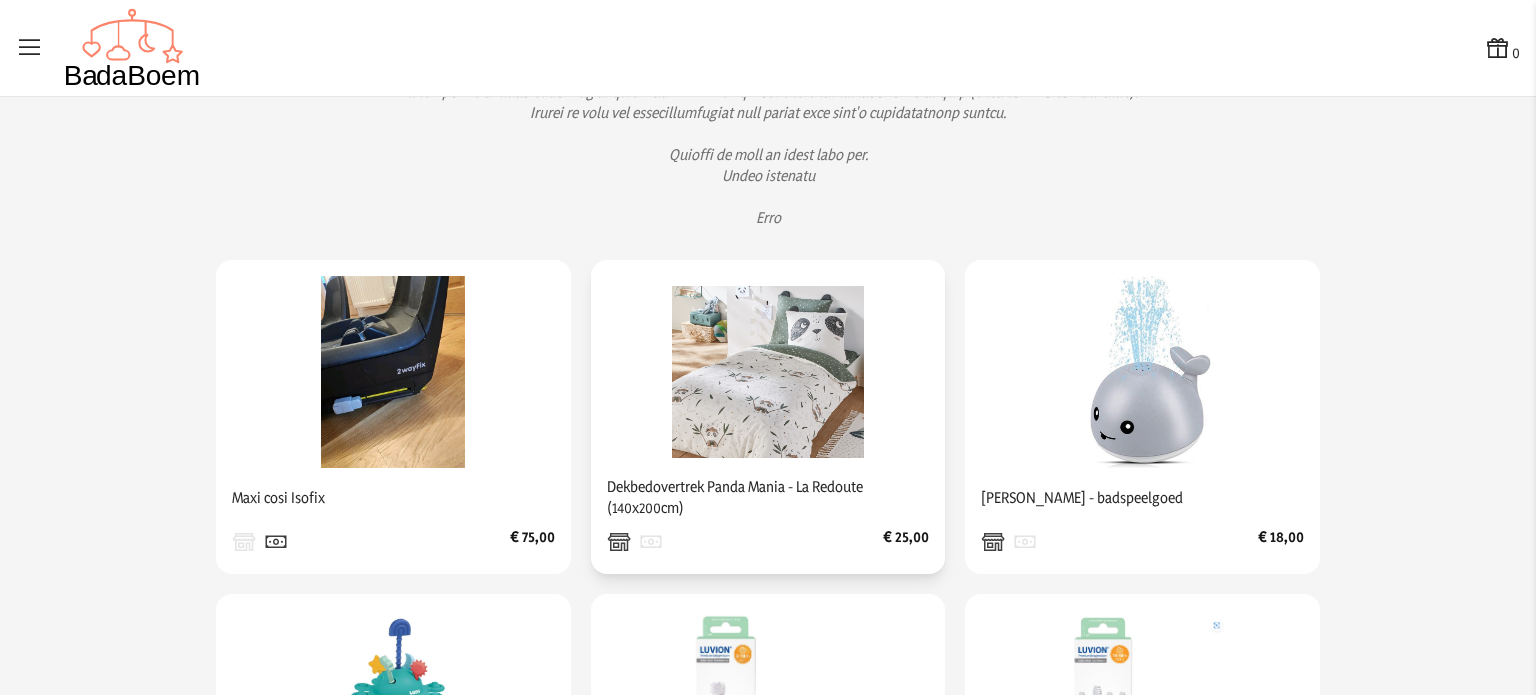 click 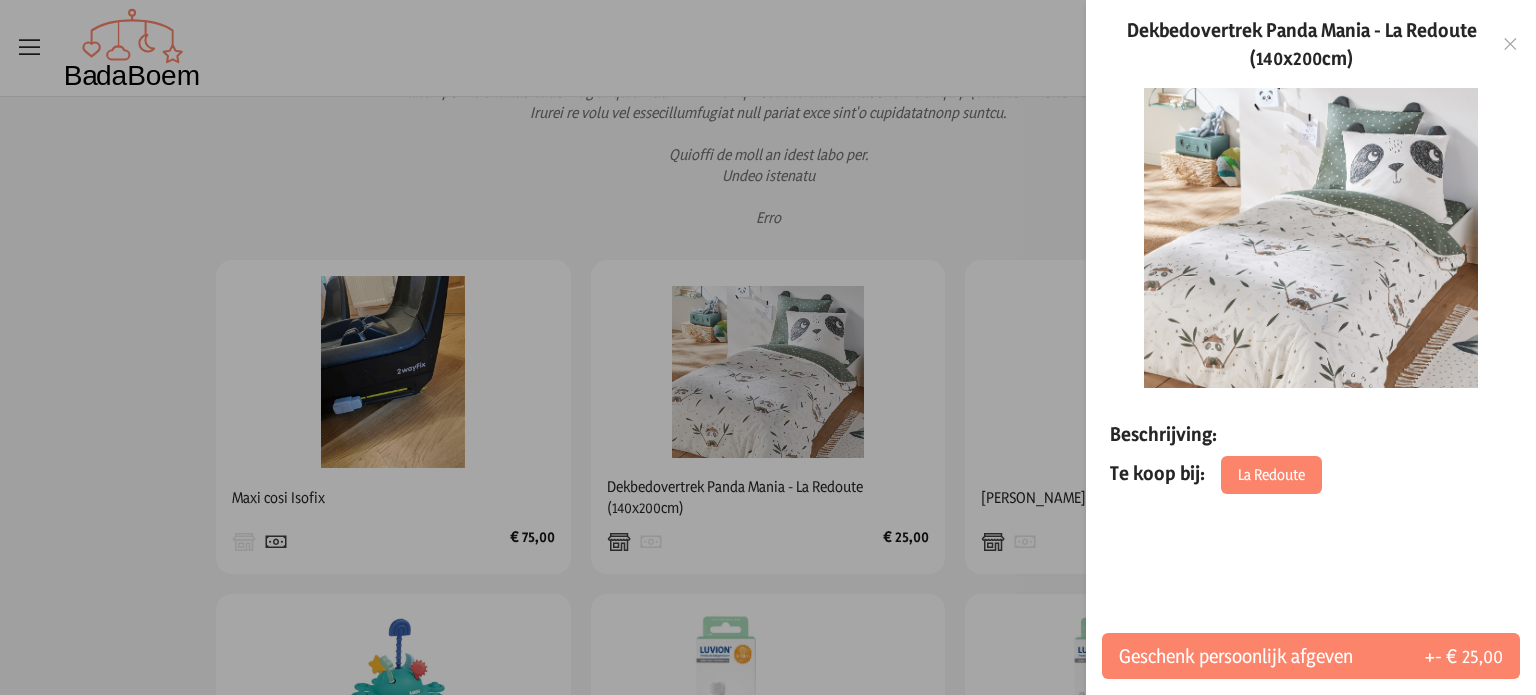 click at bounding box center [1311, 238] 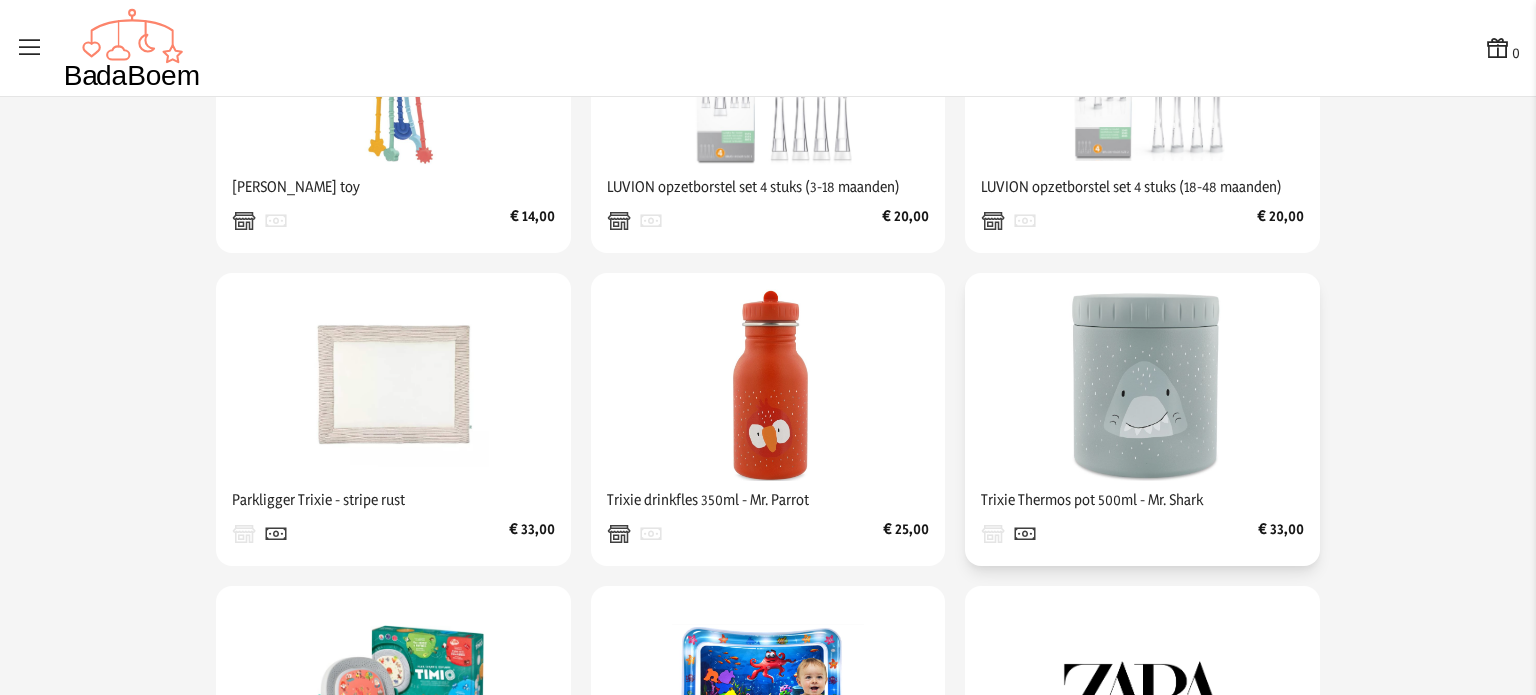 scroll, scrollTop: 1121, scrollLeft: 0, axis: vertical 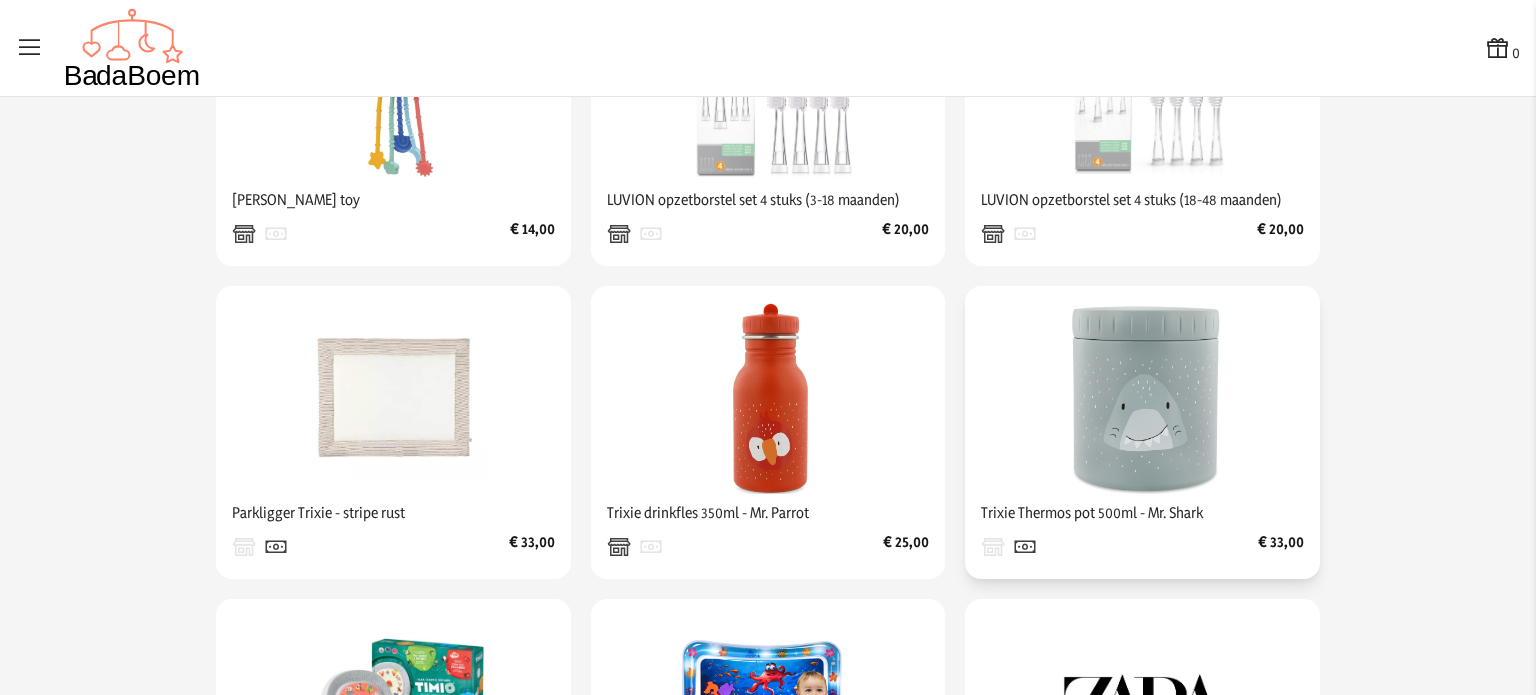 click 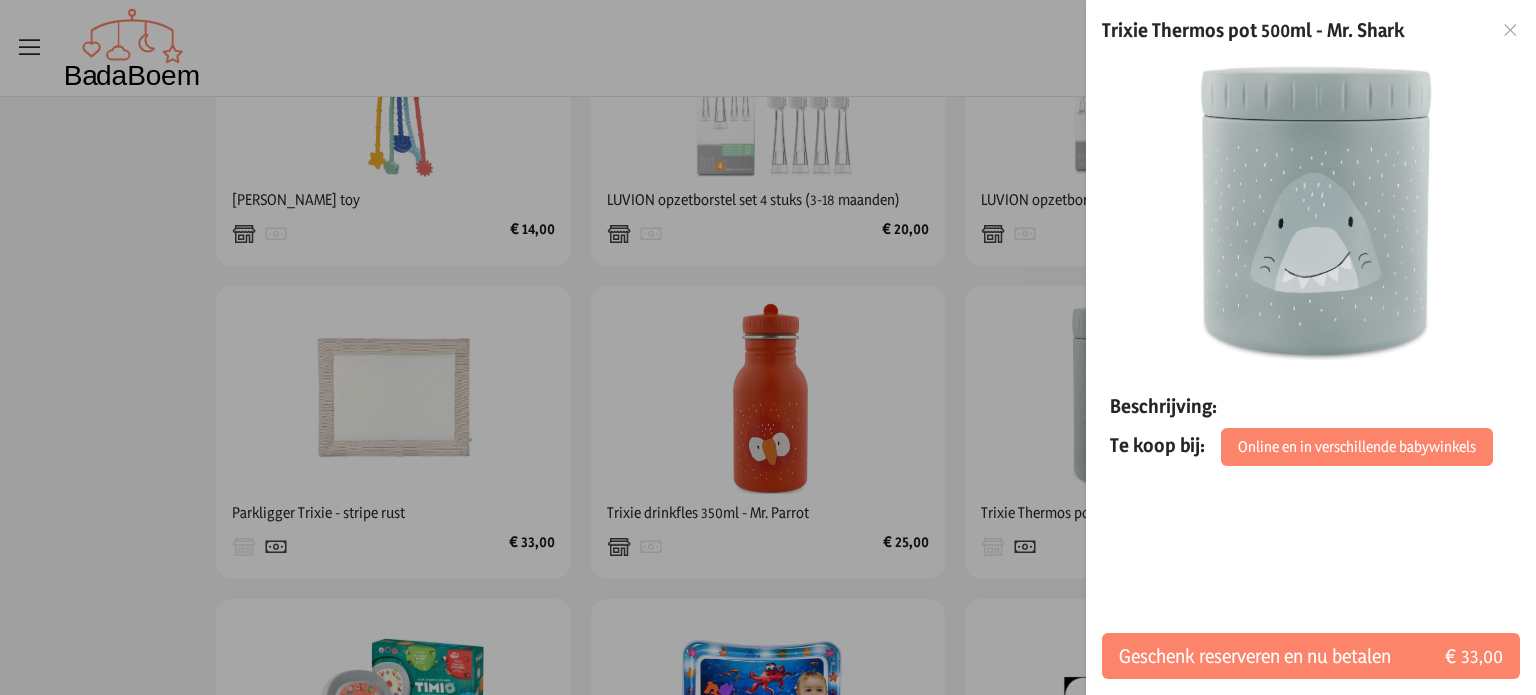click at bounding box center [1510, 30] 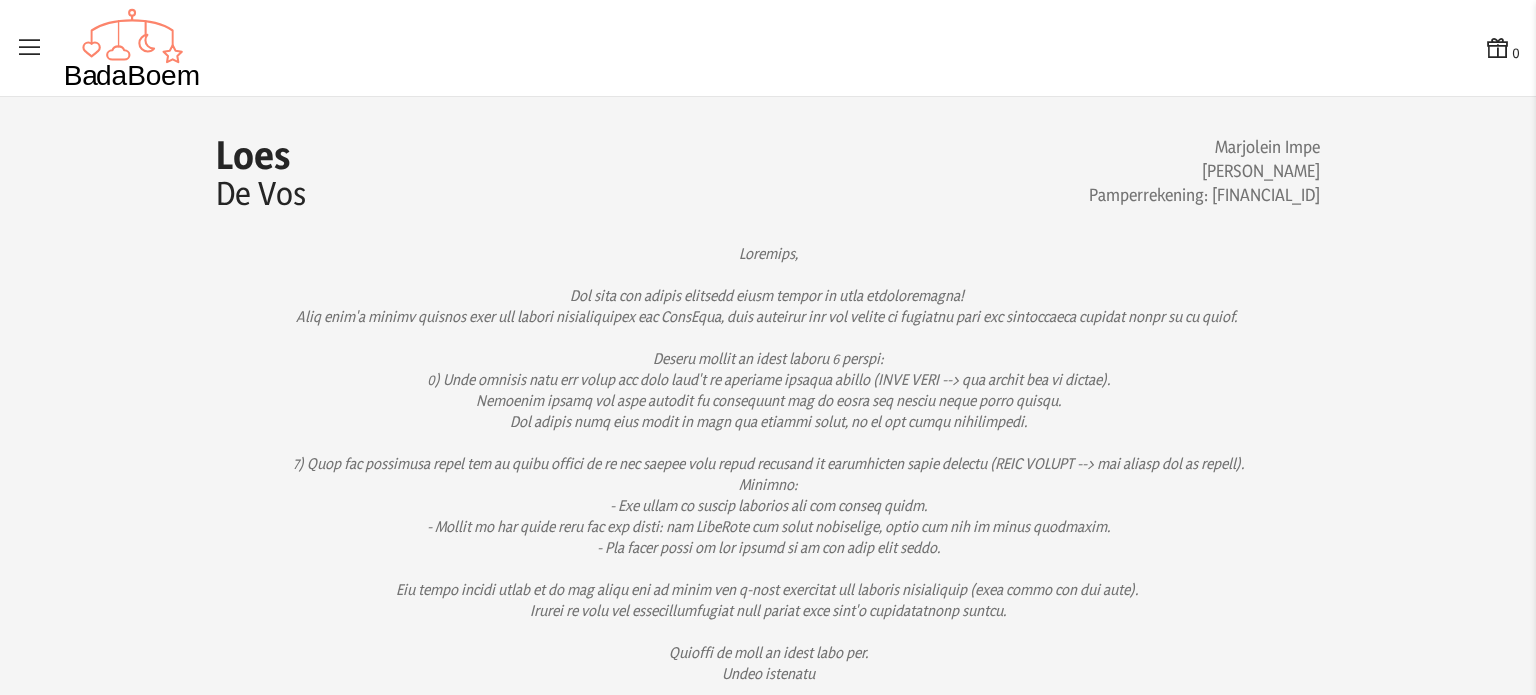 scroll, scrollTop: 0, scrollLeft: 0, axis: both 